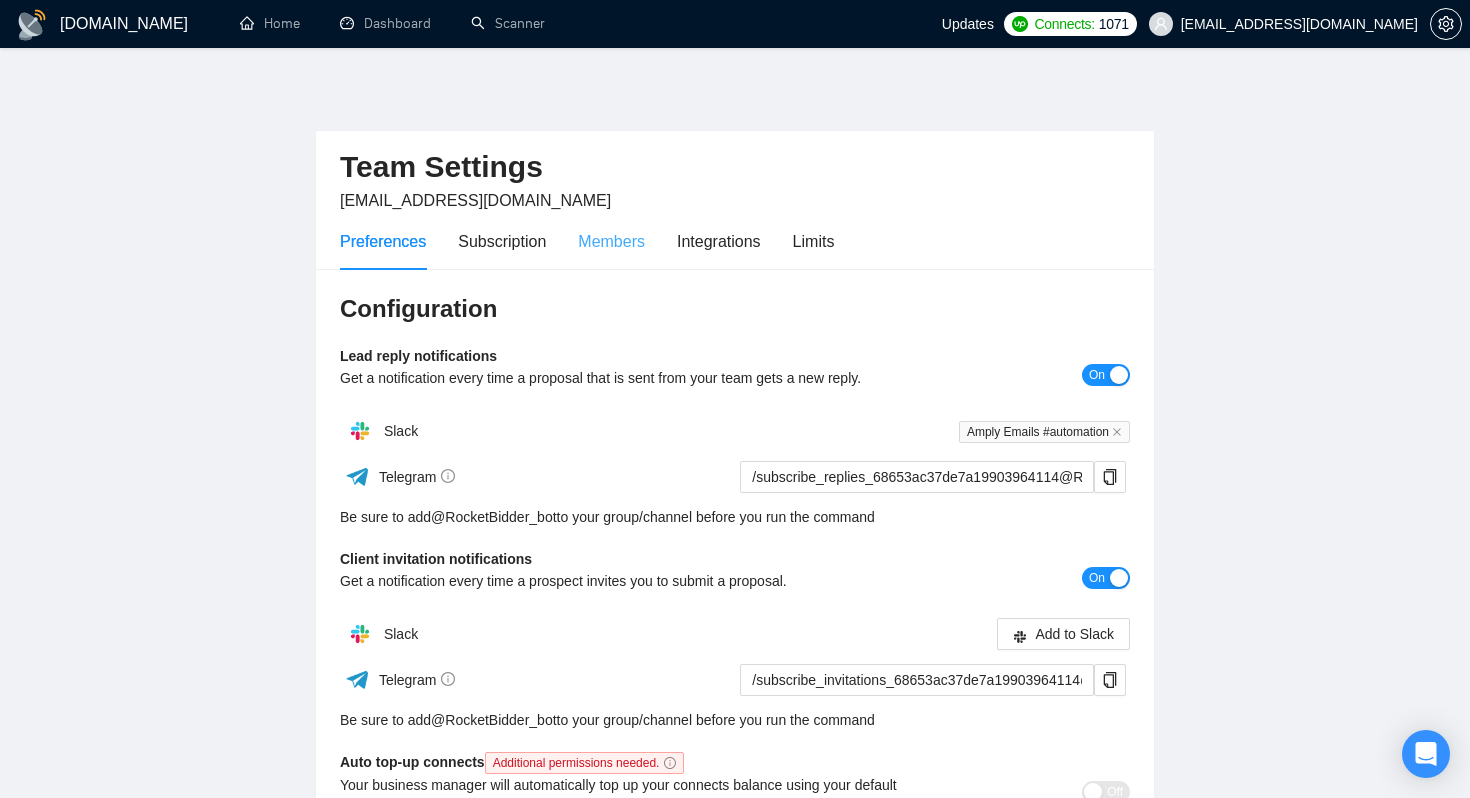scroll, scrollTop: 0, scrollLeft: 0, axis: both 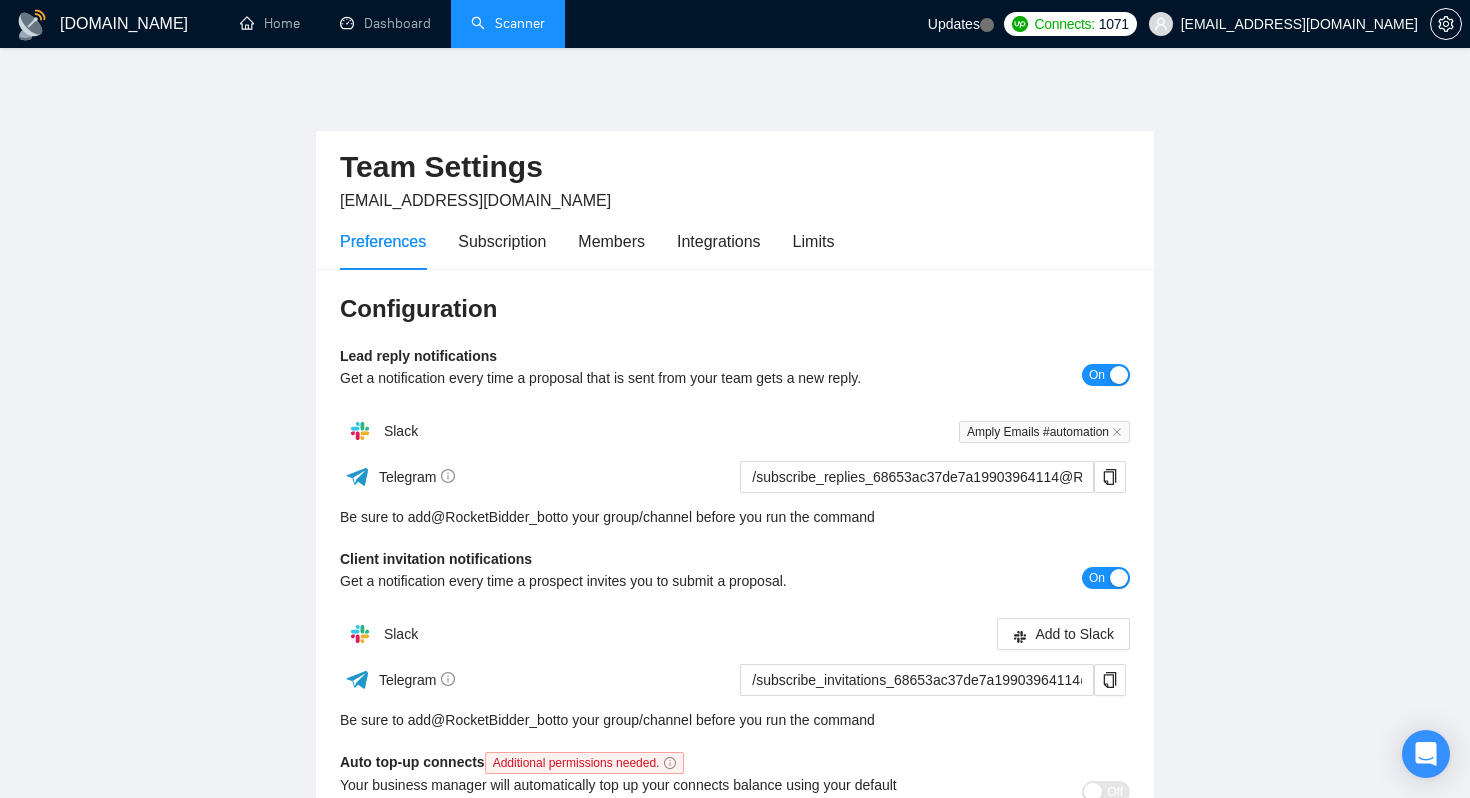 click on "Scanner" at bounding box center (508, 23) 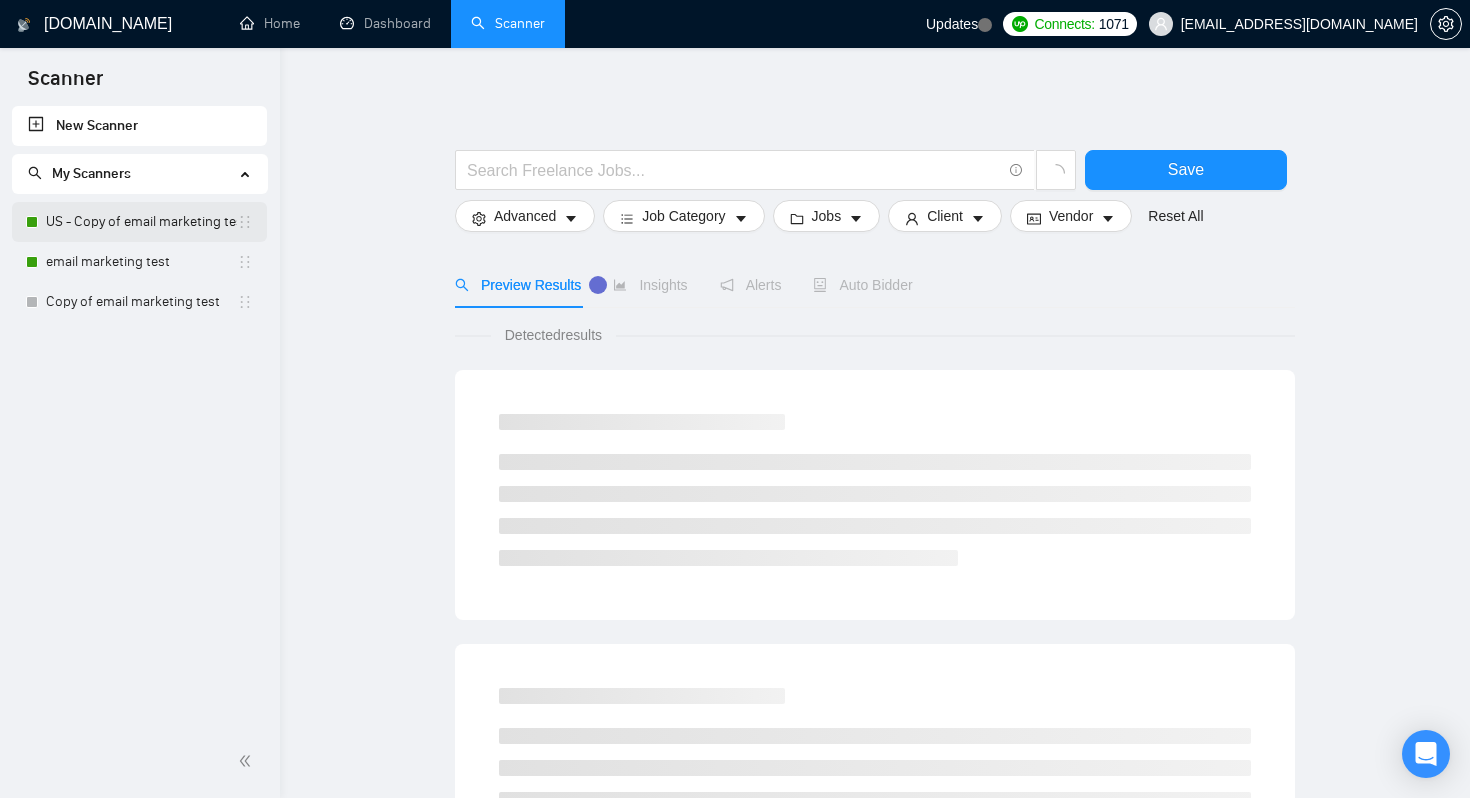 click on "US - Copy of email marketing test" at bounding box center [141, 222] 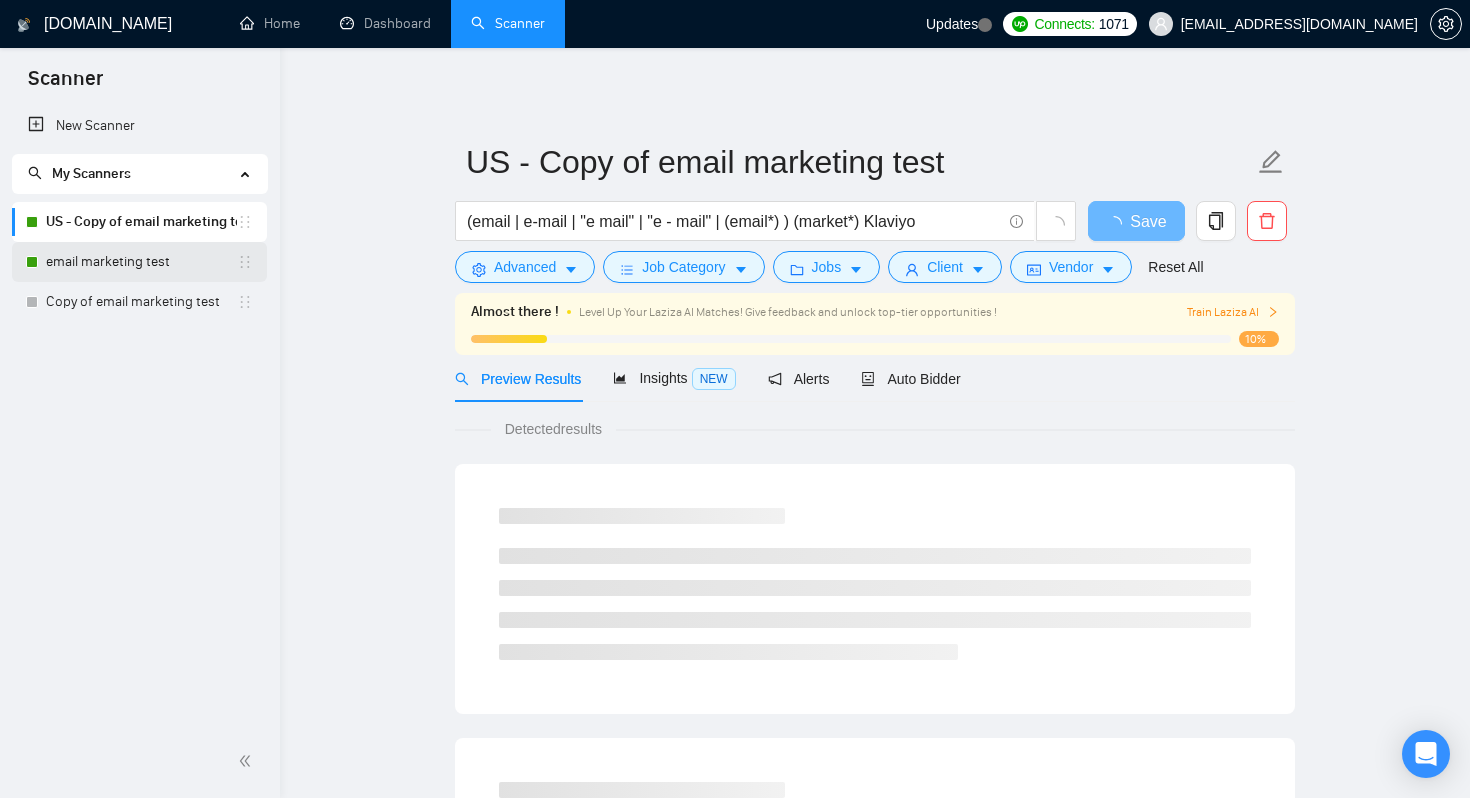 click on "email marketing test" at bounding box center [141, 262] 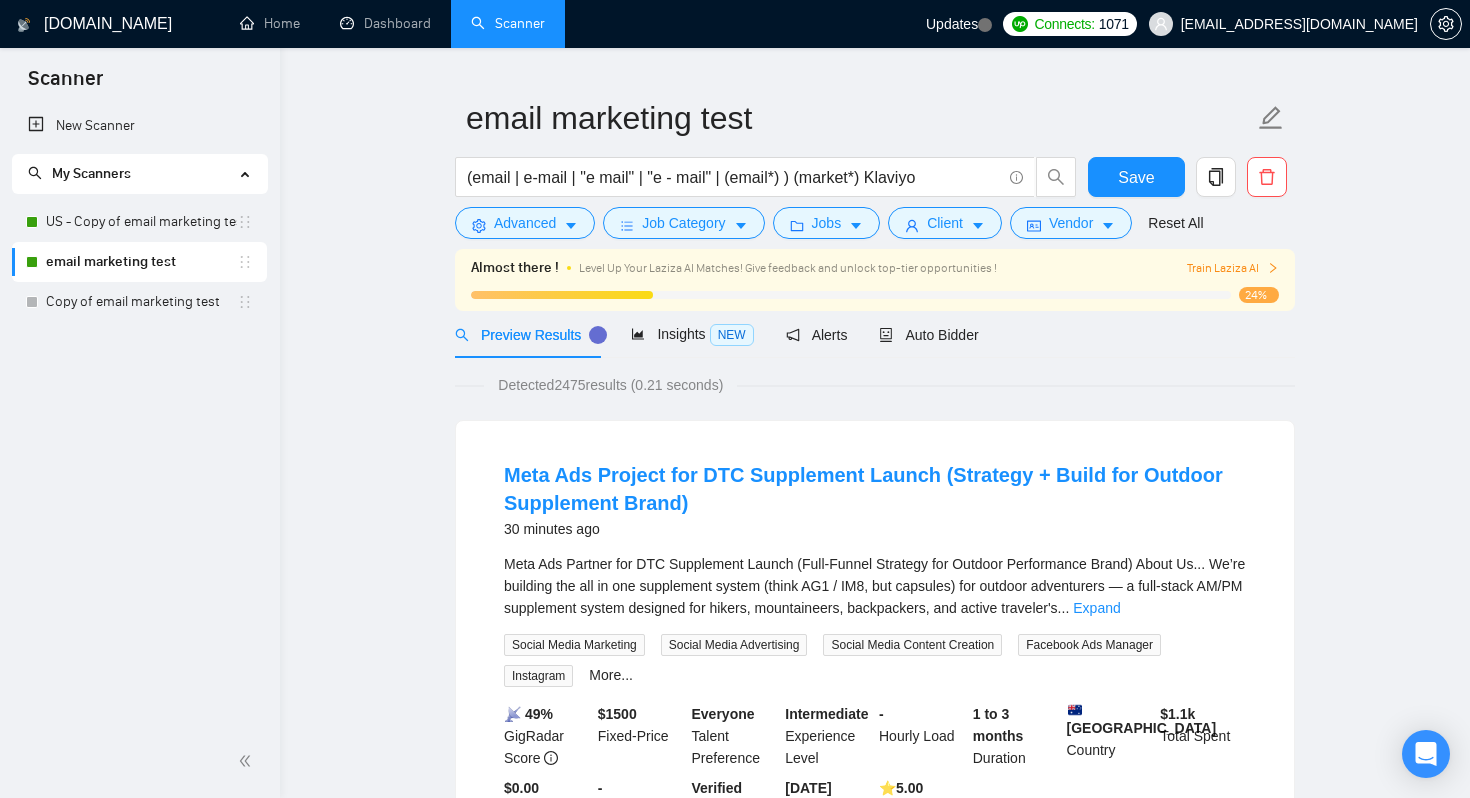 scroll, scrollTop: 0, scrollLeft: 0, axis: both 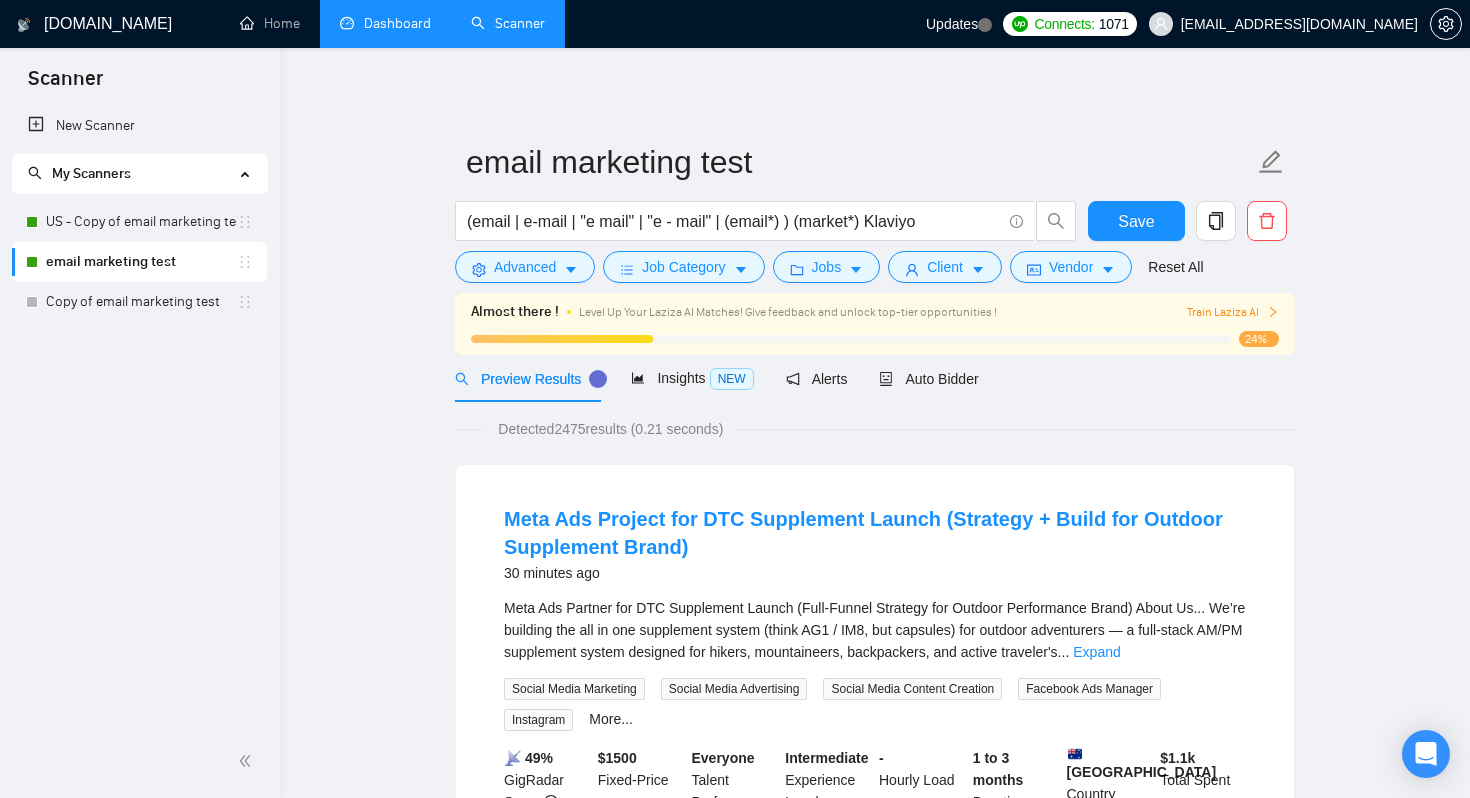 click on "Dashboard" at bounding box center [385, 23] 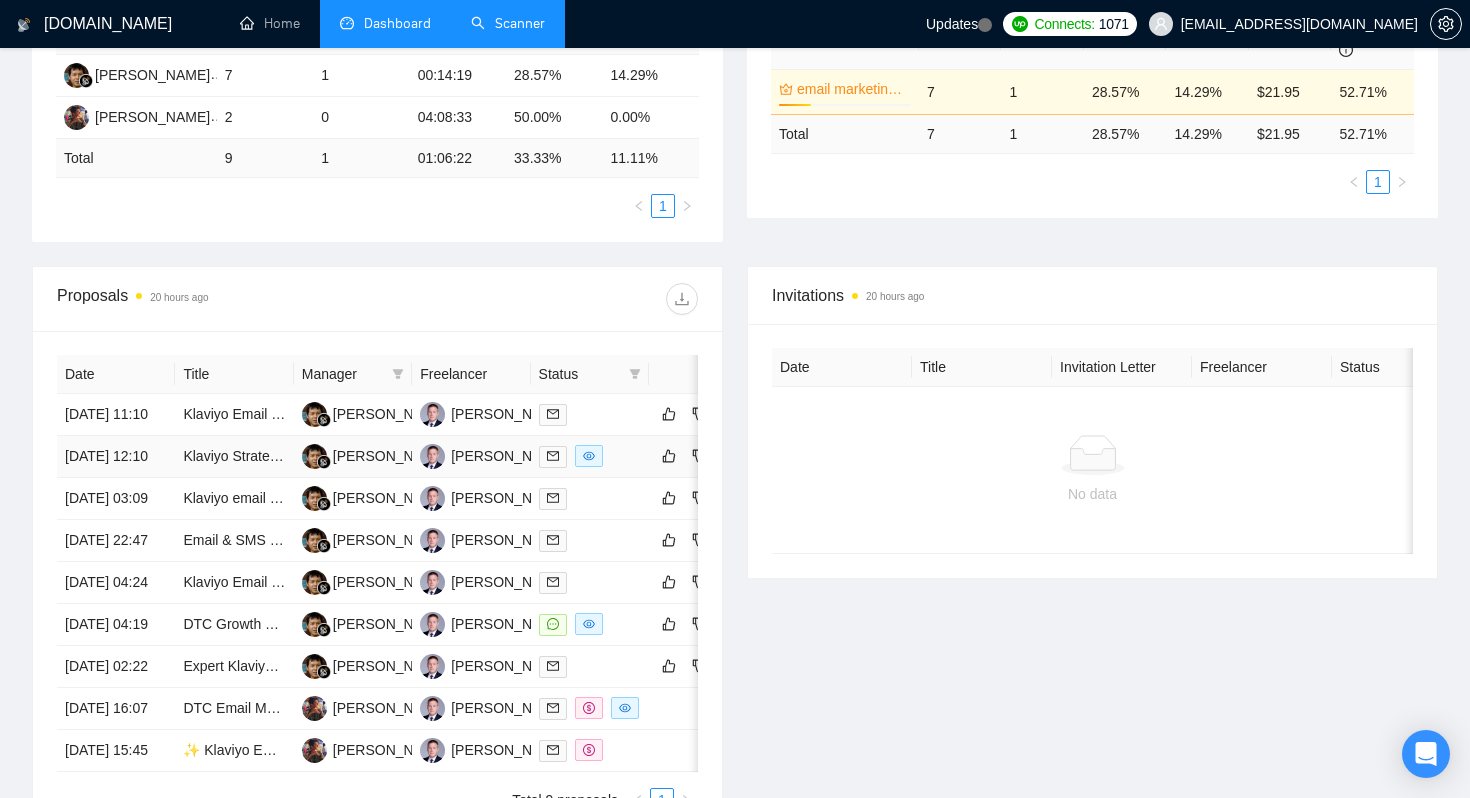 scroll, scrollTop: 426, scrollLeft: 0, axis: vertical 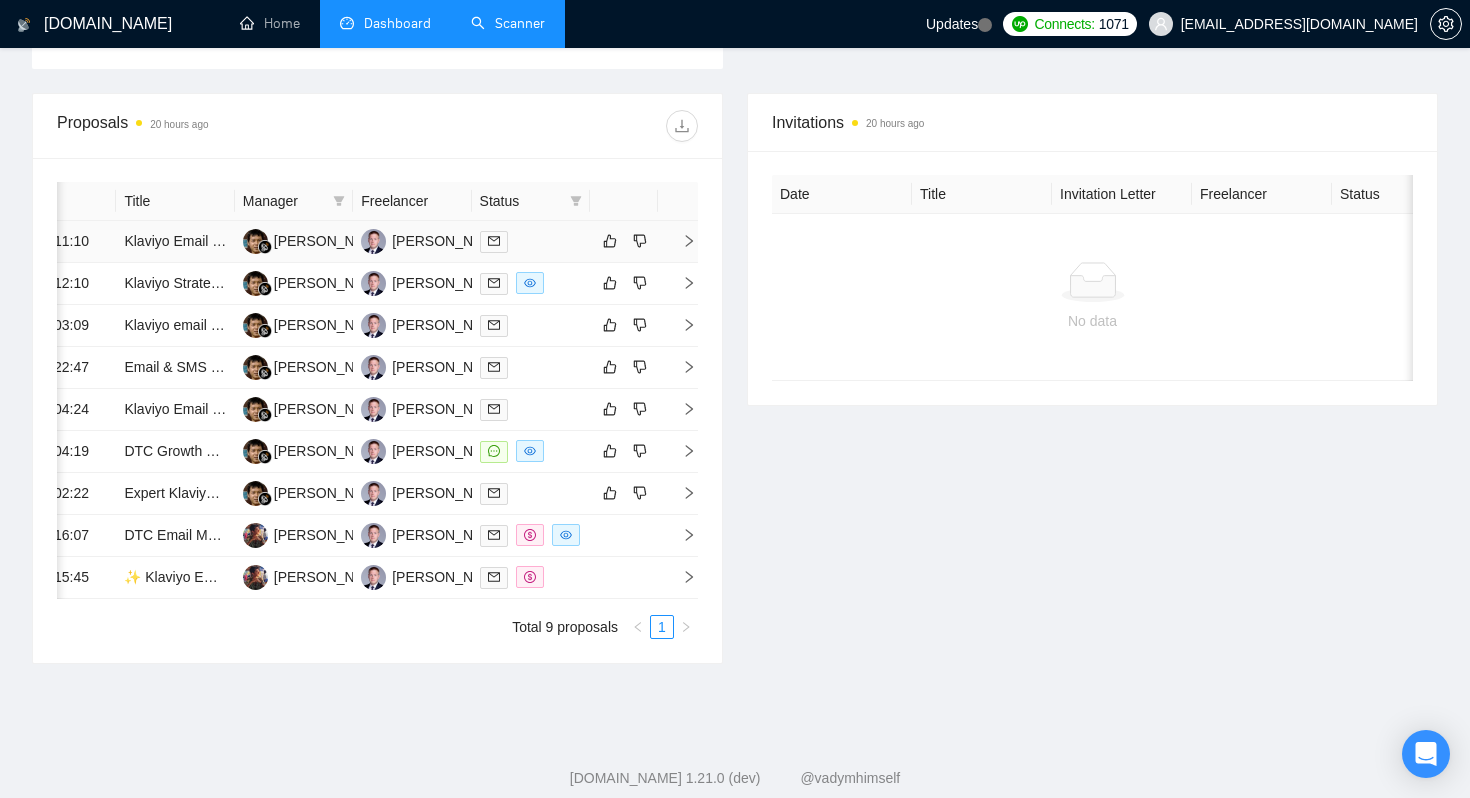 click at bounding box center [681, 241] 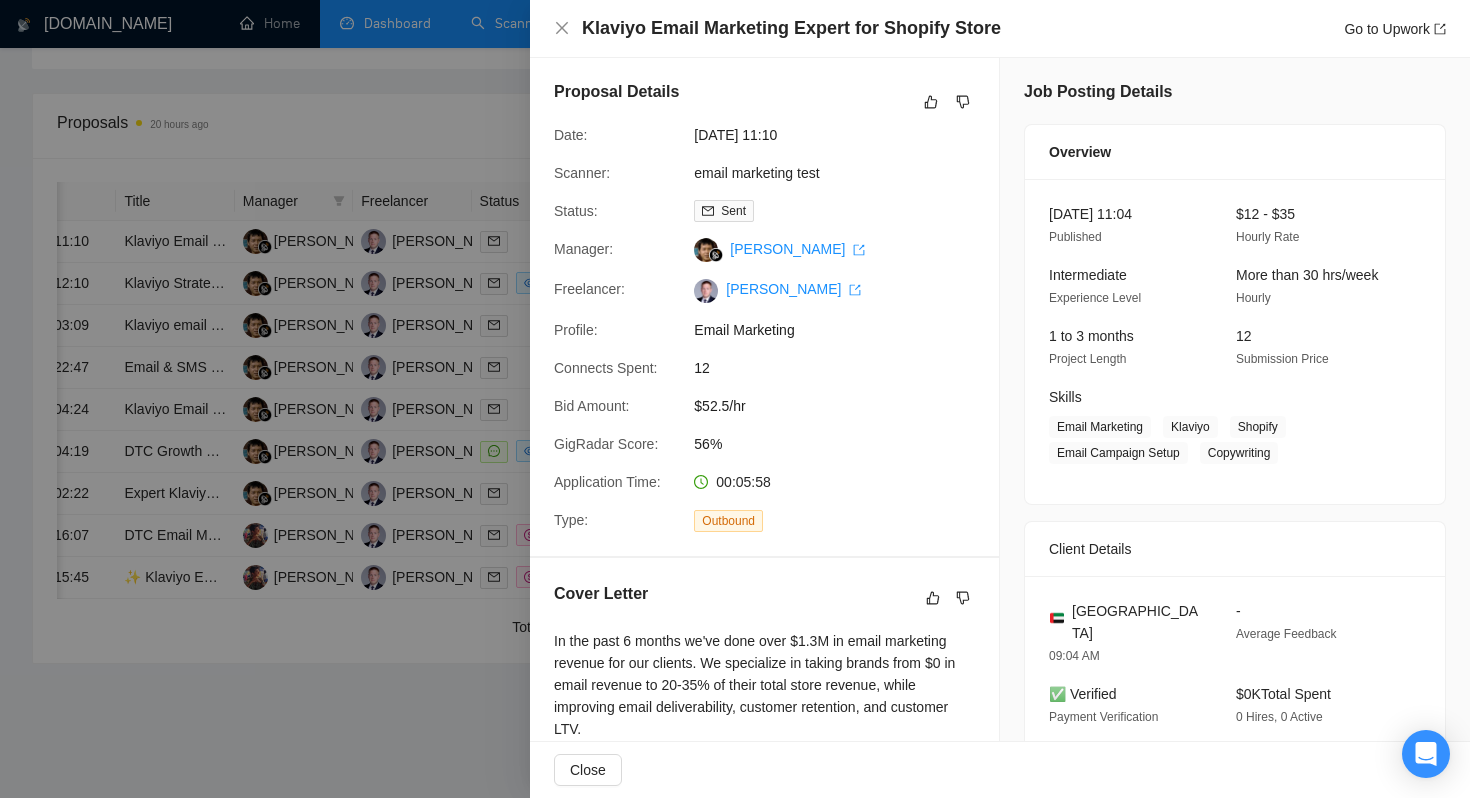 scroll, scrollTop: 0, scrollLeft: 0, axis: both 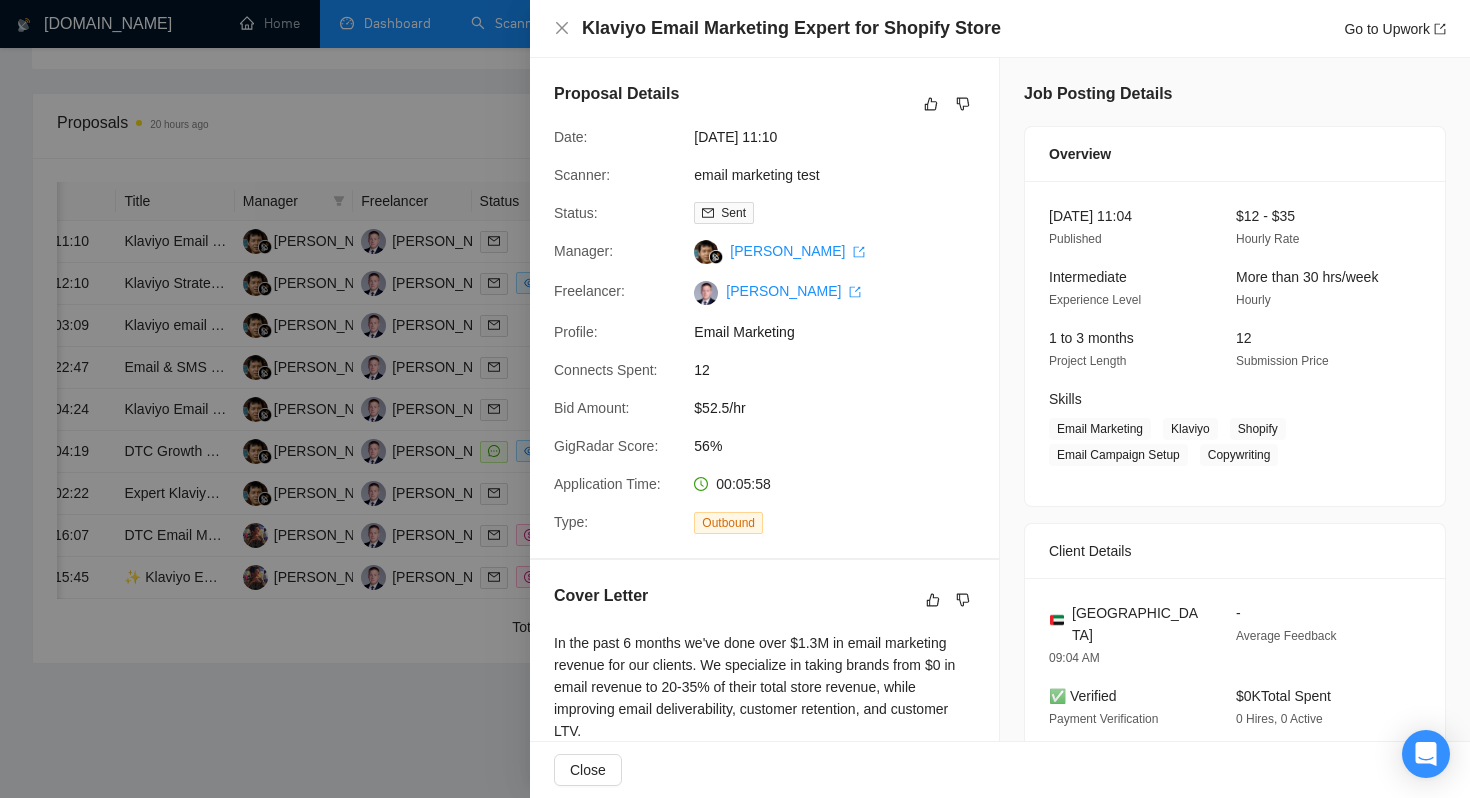click on "Klaviyo Email Marketing Expert for Shopify Store Go to Upwork" at bounding box center (1000, 28) 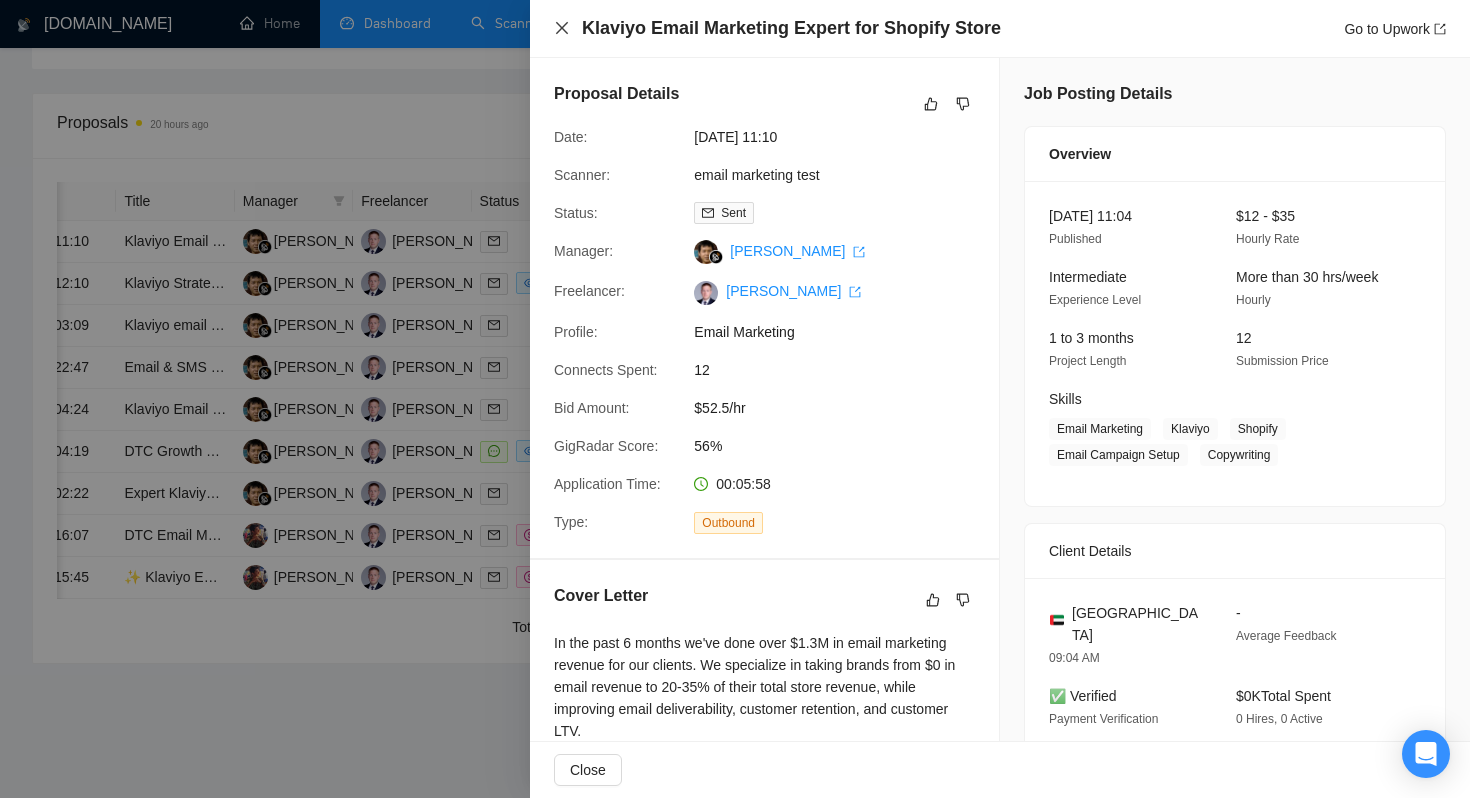 click 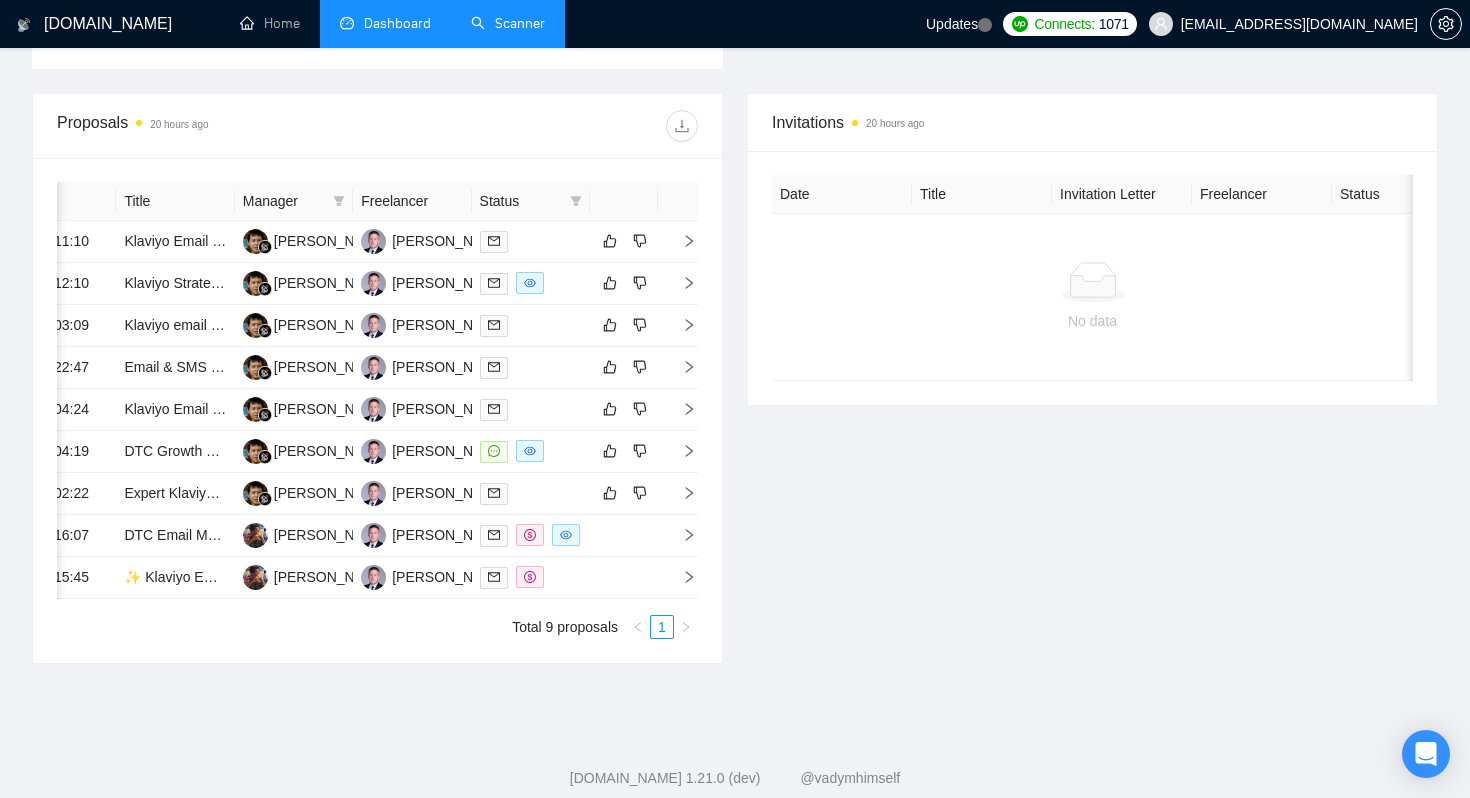 click on "Scanner" at bounding box center [508, 23] 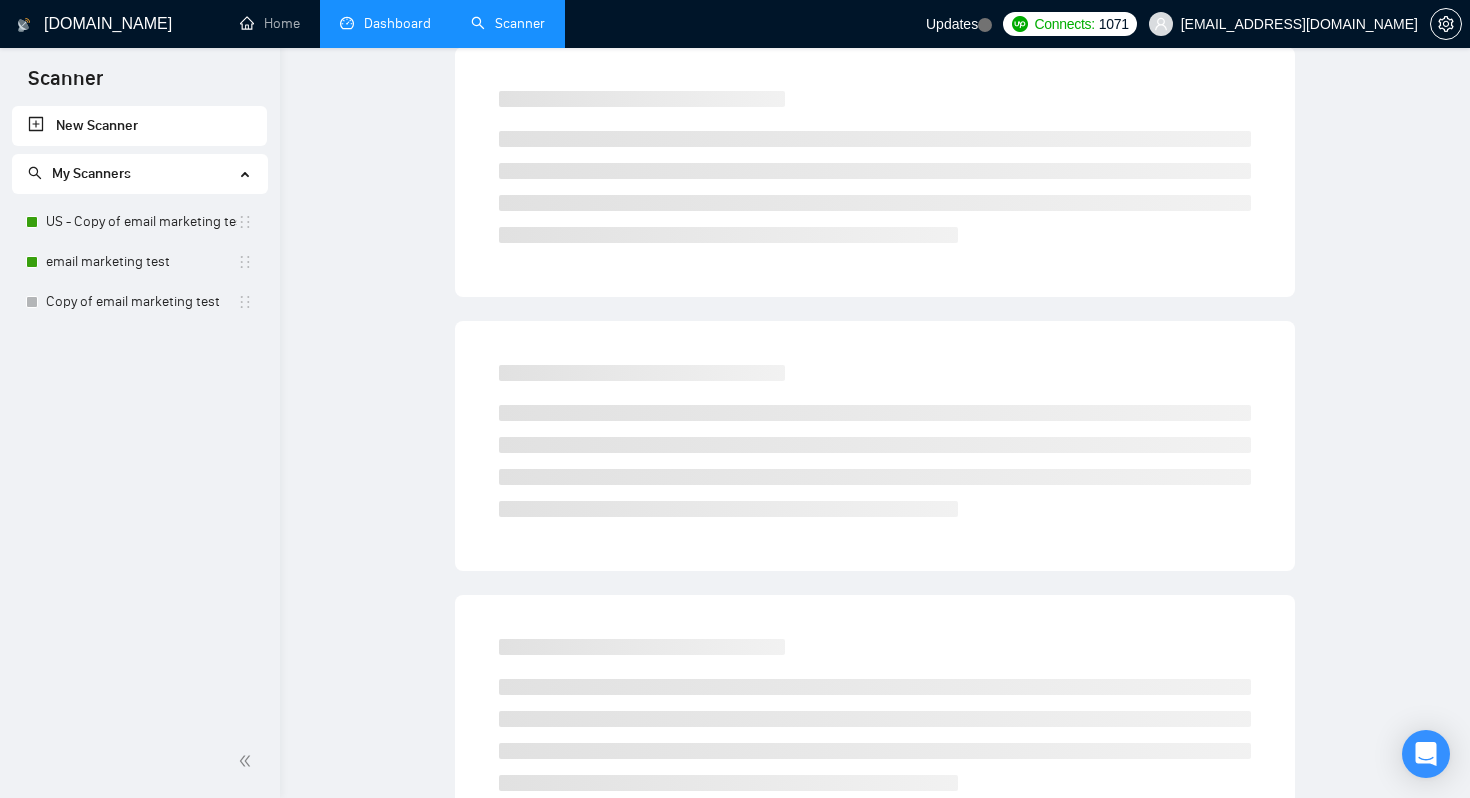 scroll, scrollTop: 0, scrollLeft: 0, axis: both 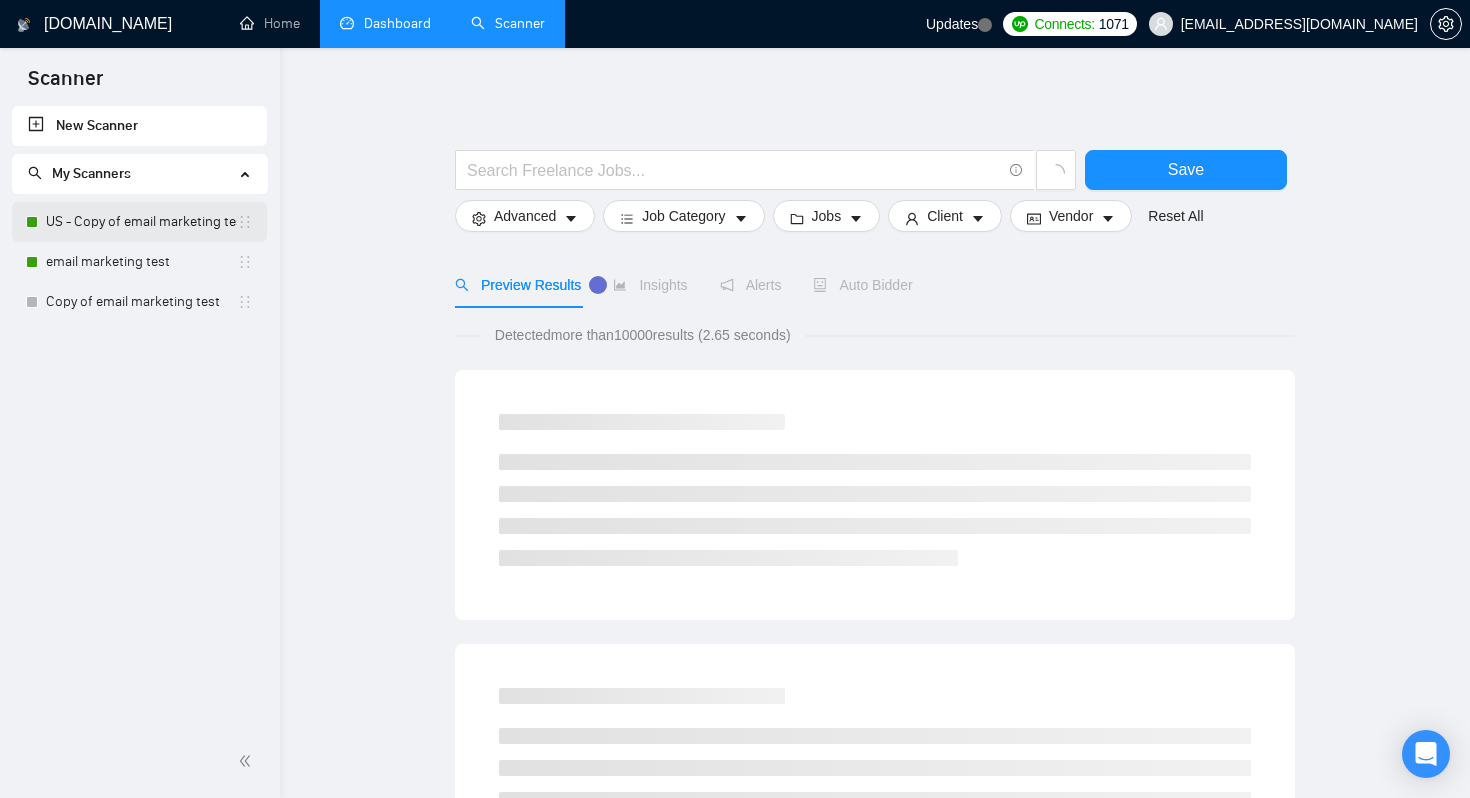 click on "US - Copy of email marketing test" at bounding box center (141, 222) 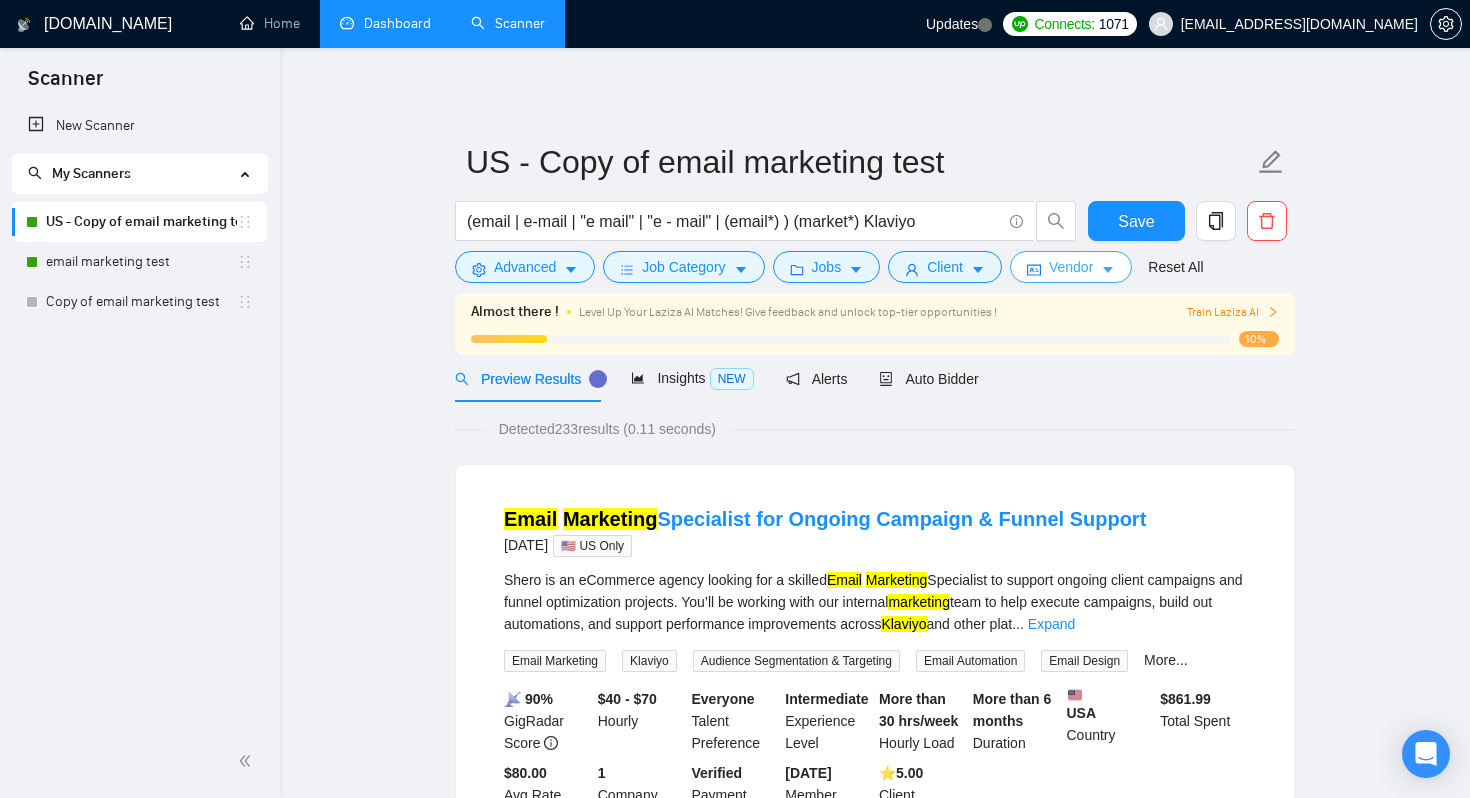 click on "Vendor" at bounding box center (1071, 267) 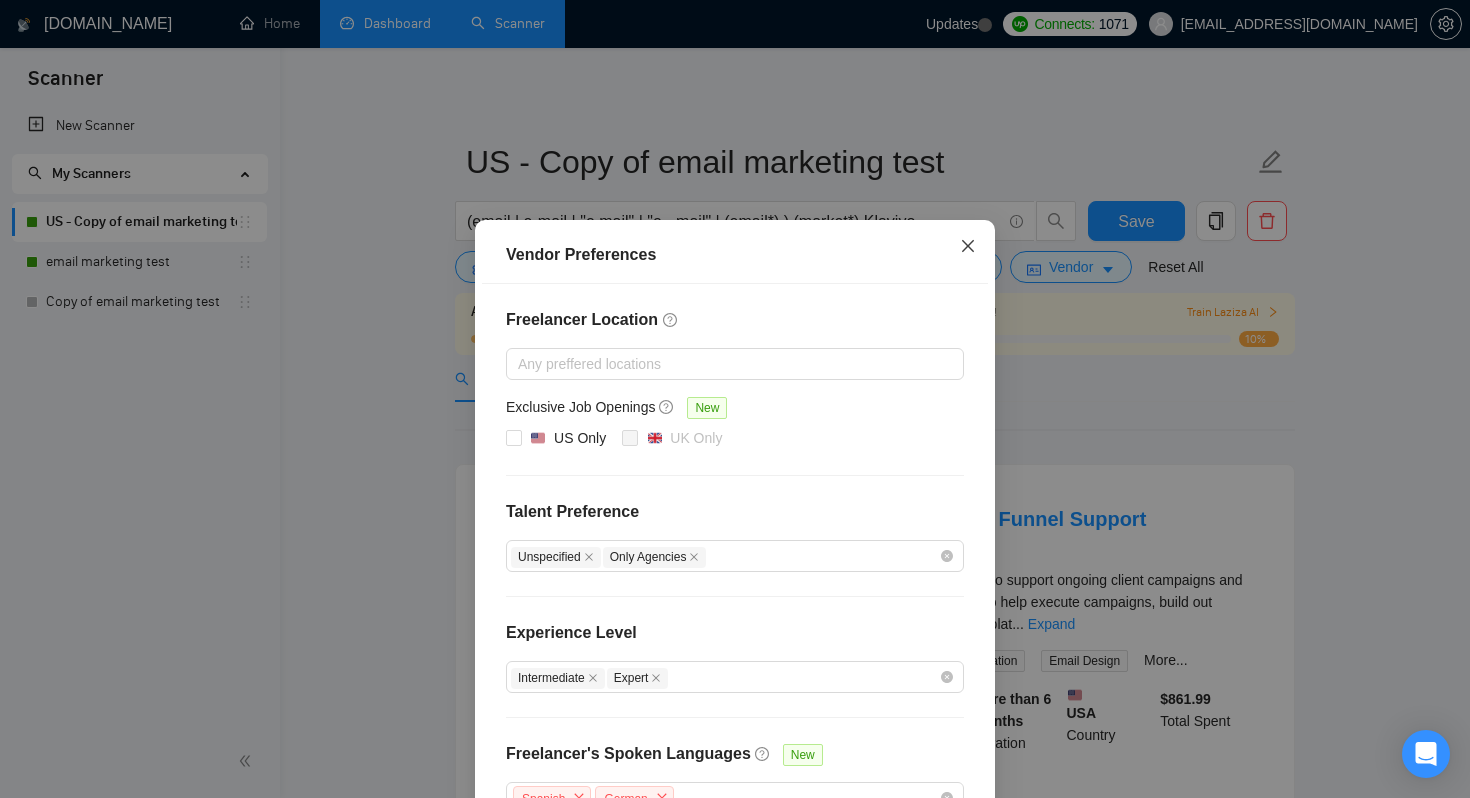click 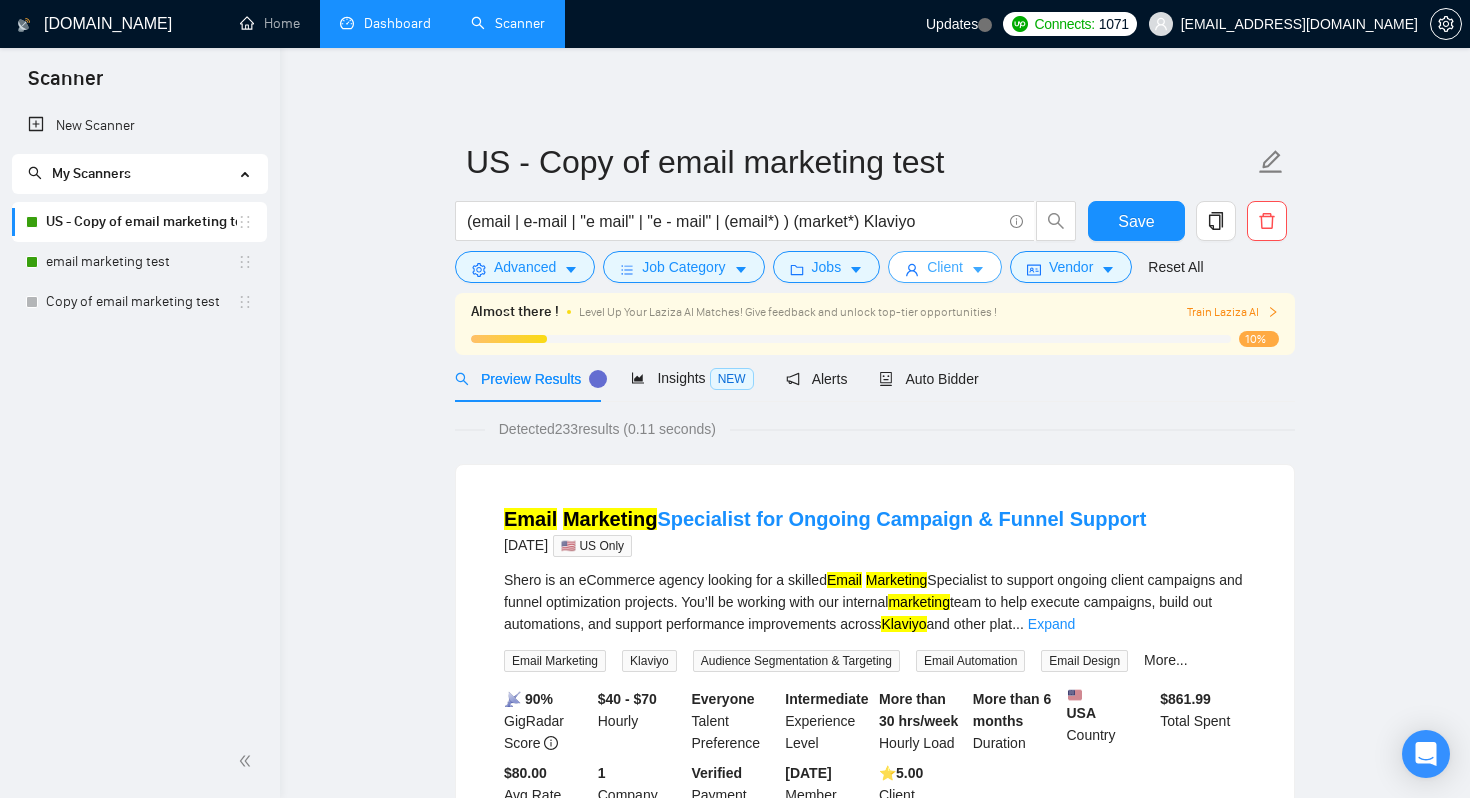 click on "Client" at bounding box center [945, 267] 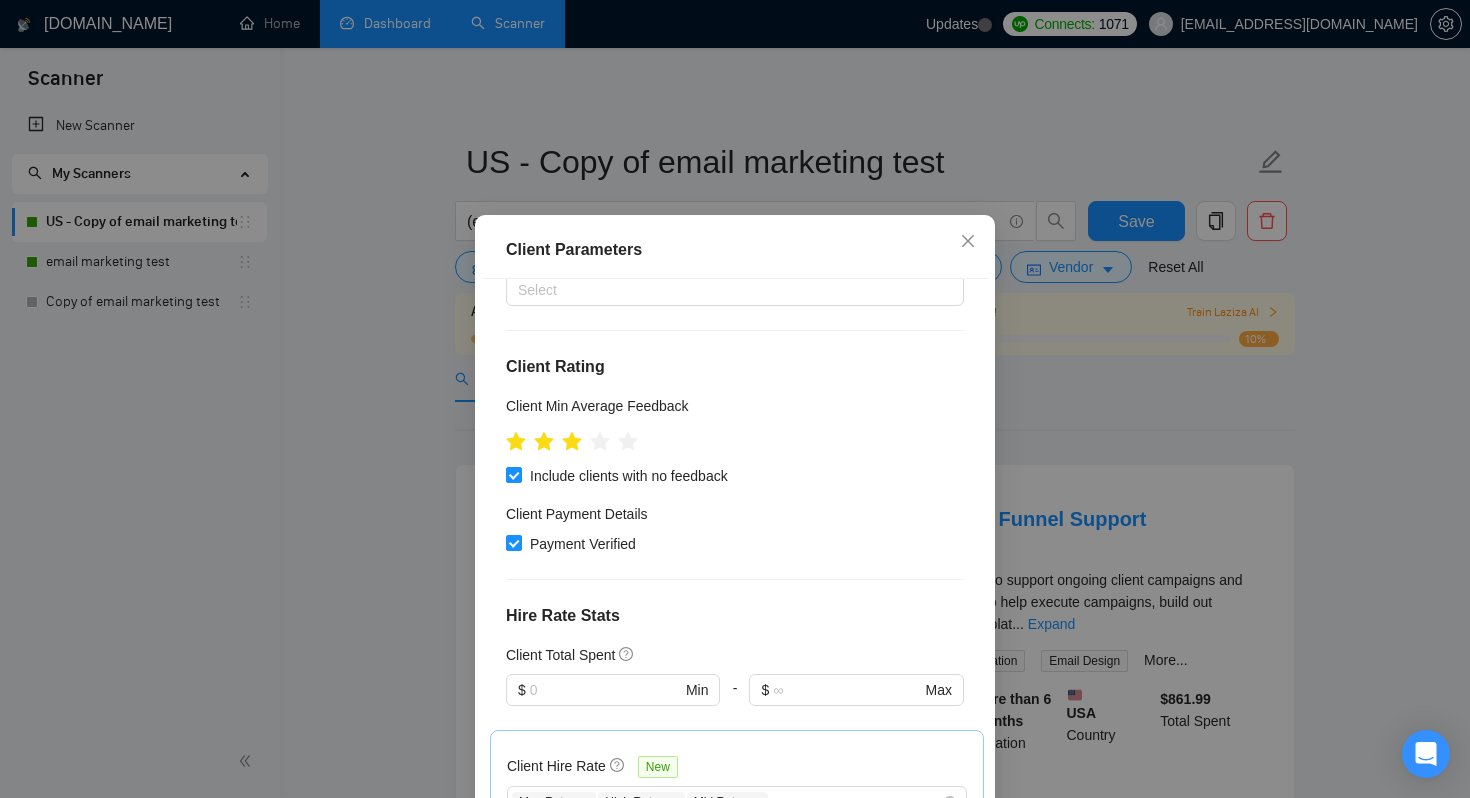 scroll, scrollTop: 37, scrollLeft: 0, axis: vertical 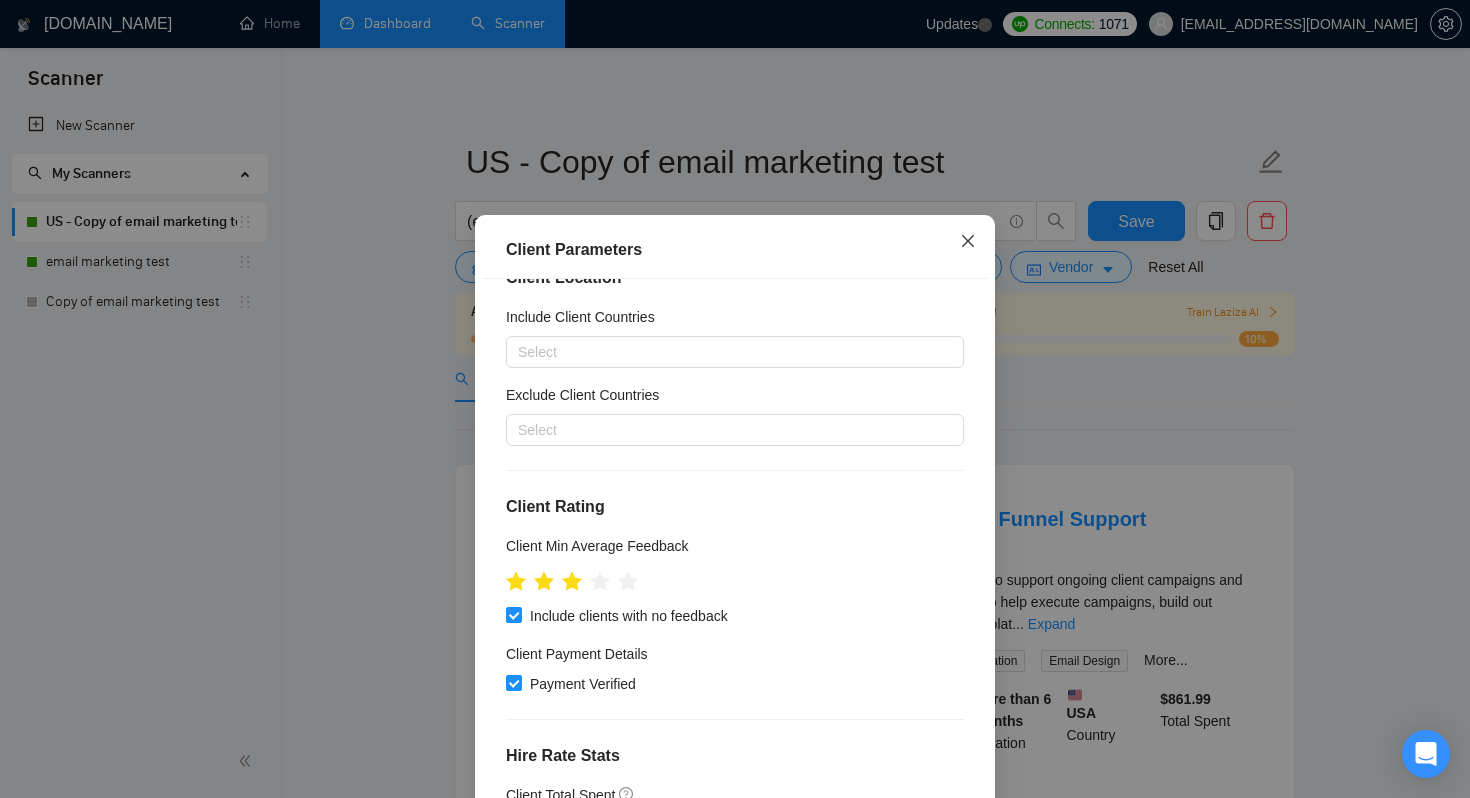 click 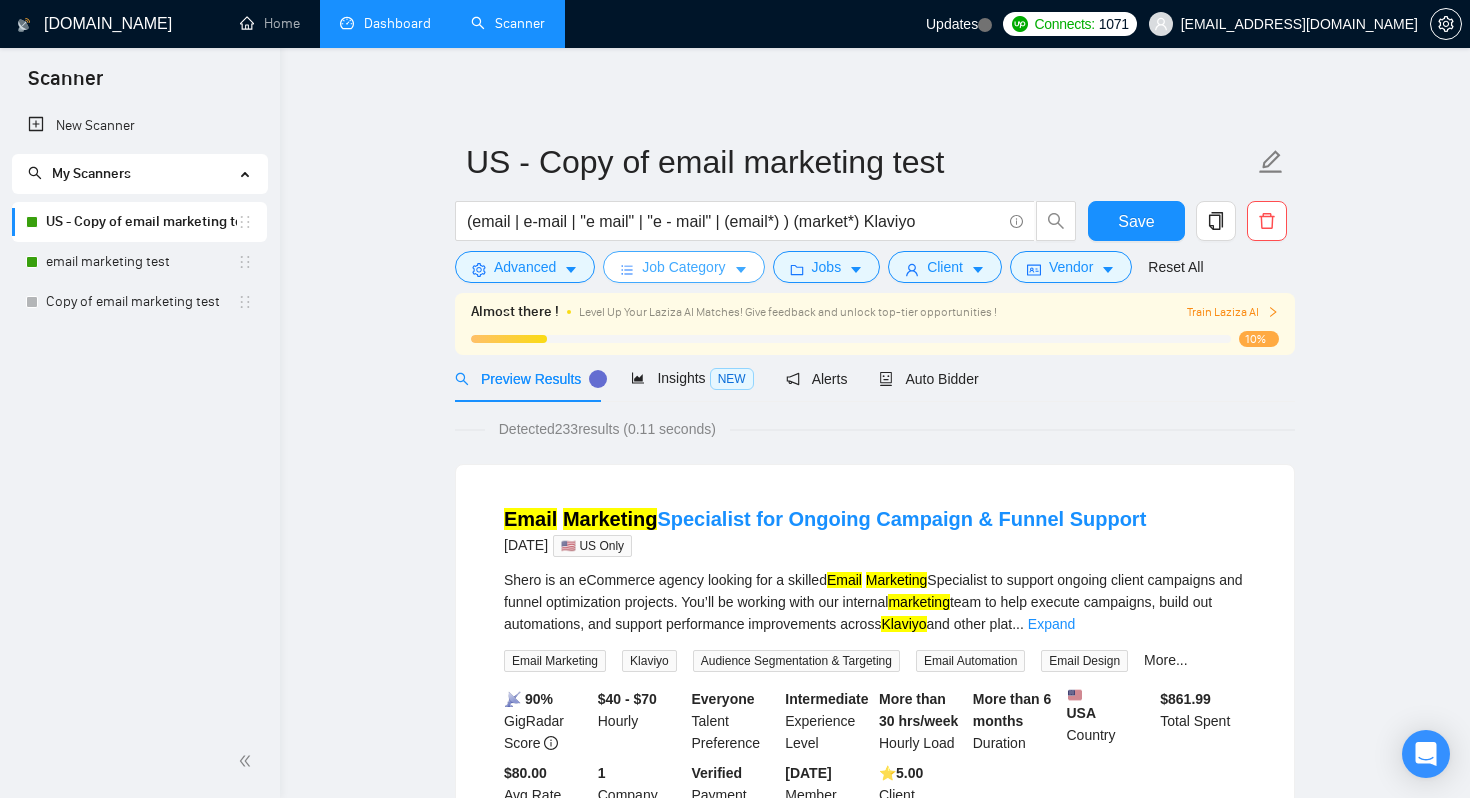 click on "Job Category" at bounding box center [683, 267] 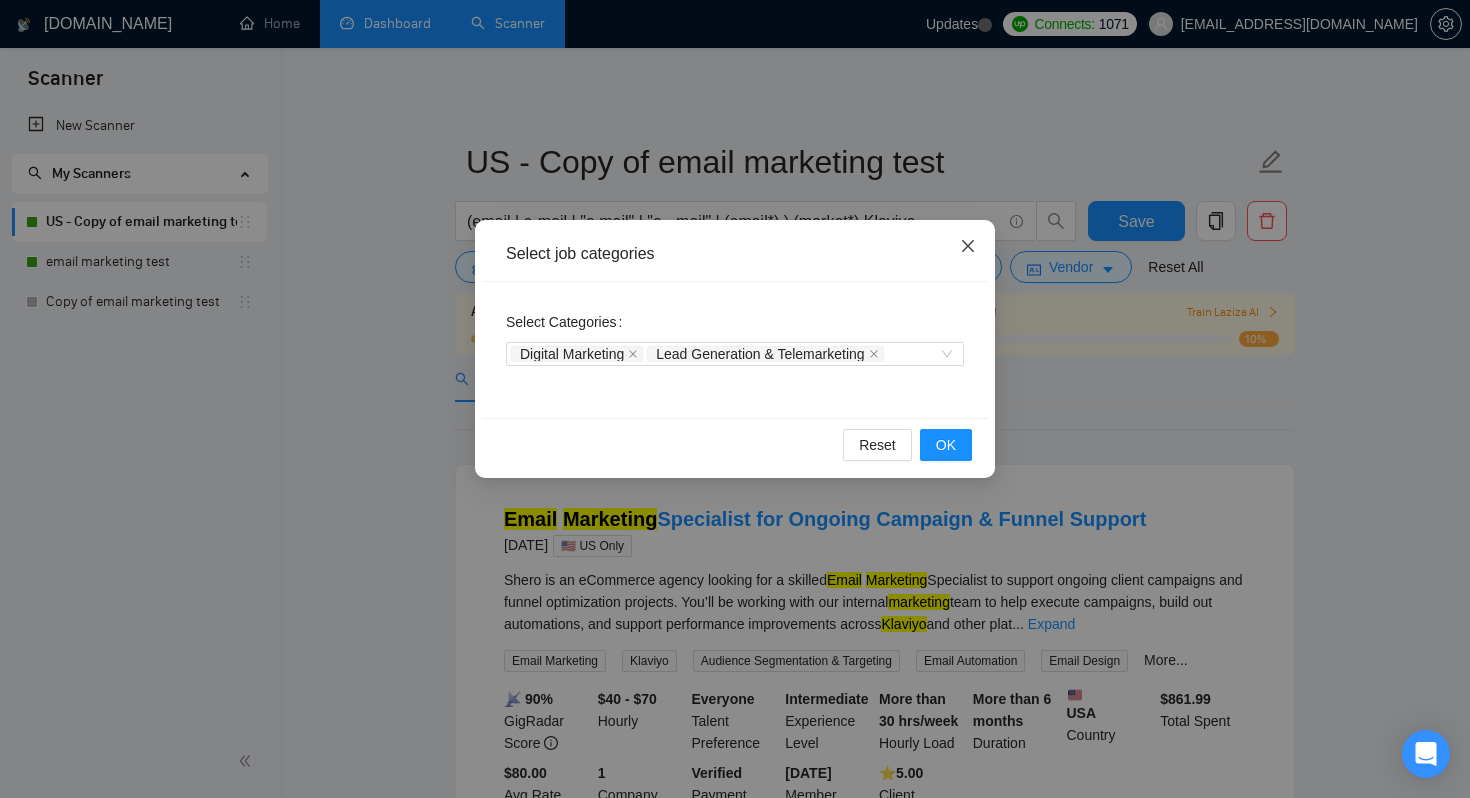 click 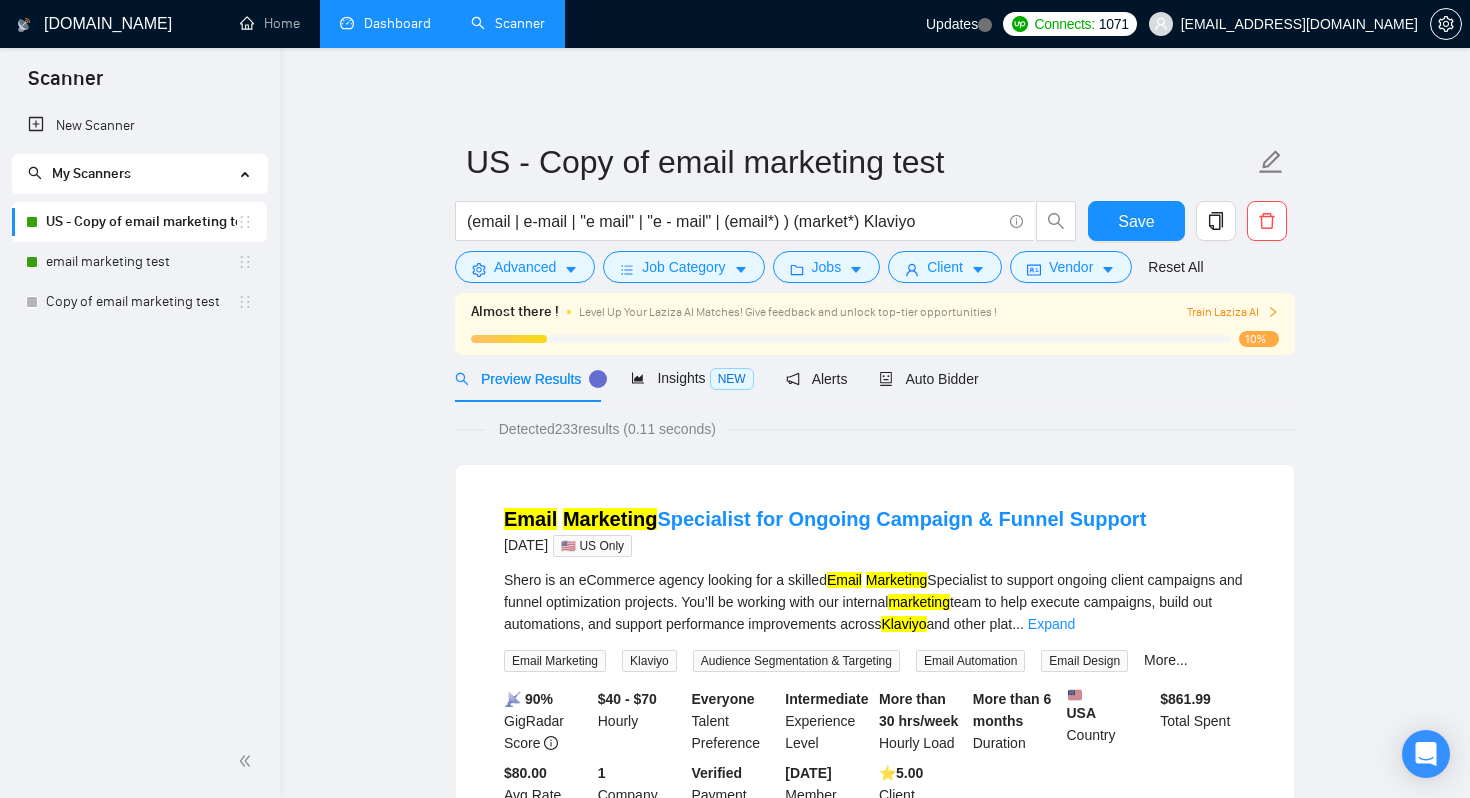 click on "(email | e-mail | "e mail" | "e - mail" | (email*) ) (market*) Klaviyo" at bounding box center [766, 226] 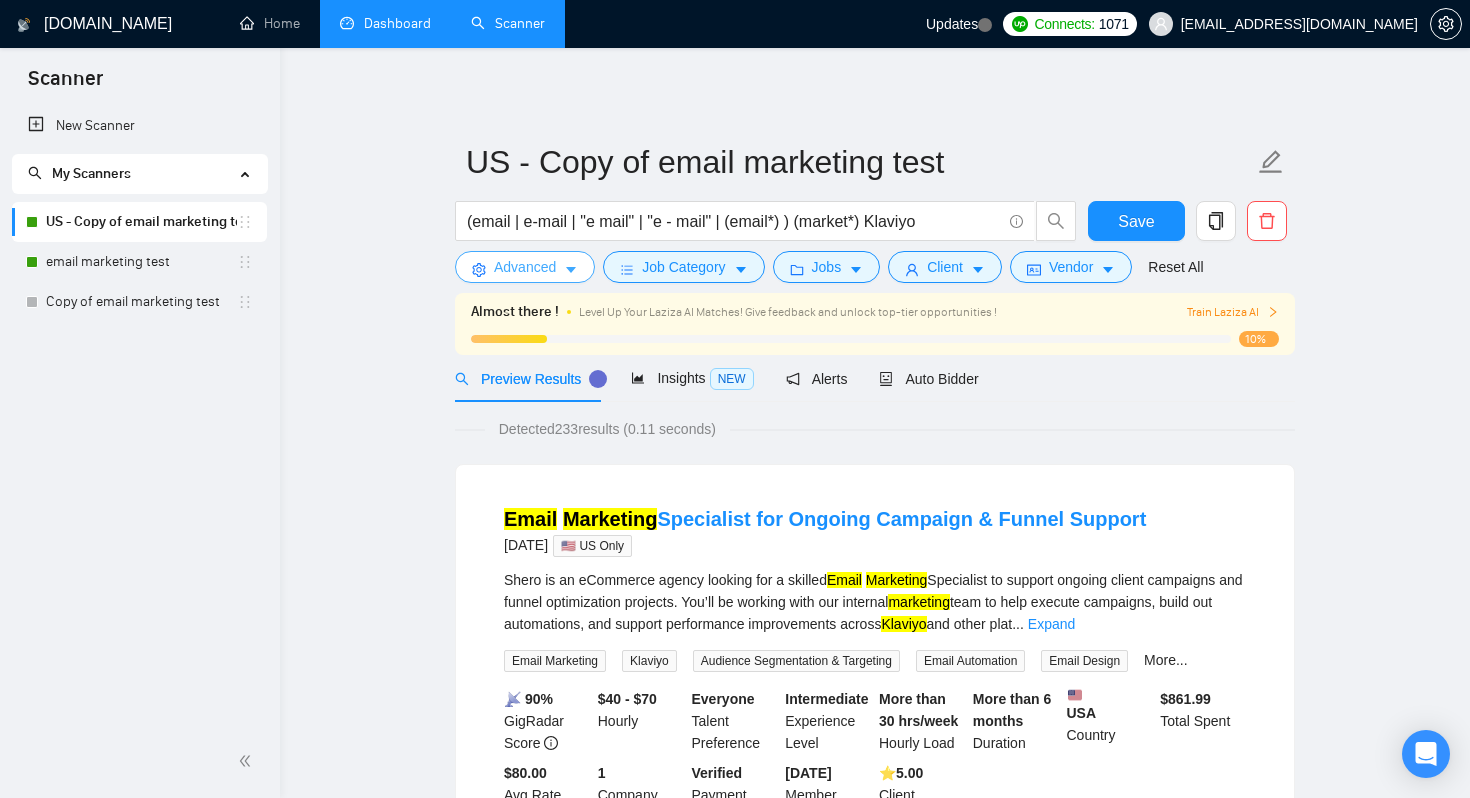 click on "Advanced" at bounding box center [525, 267] 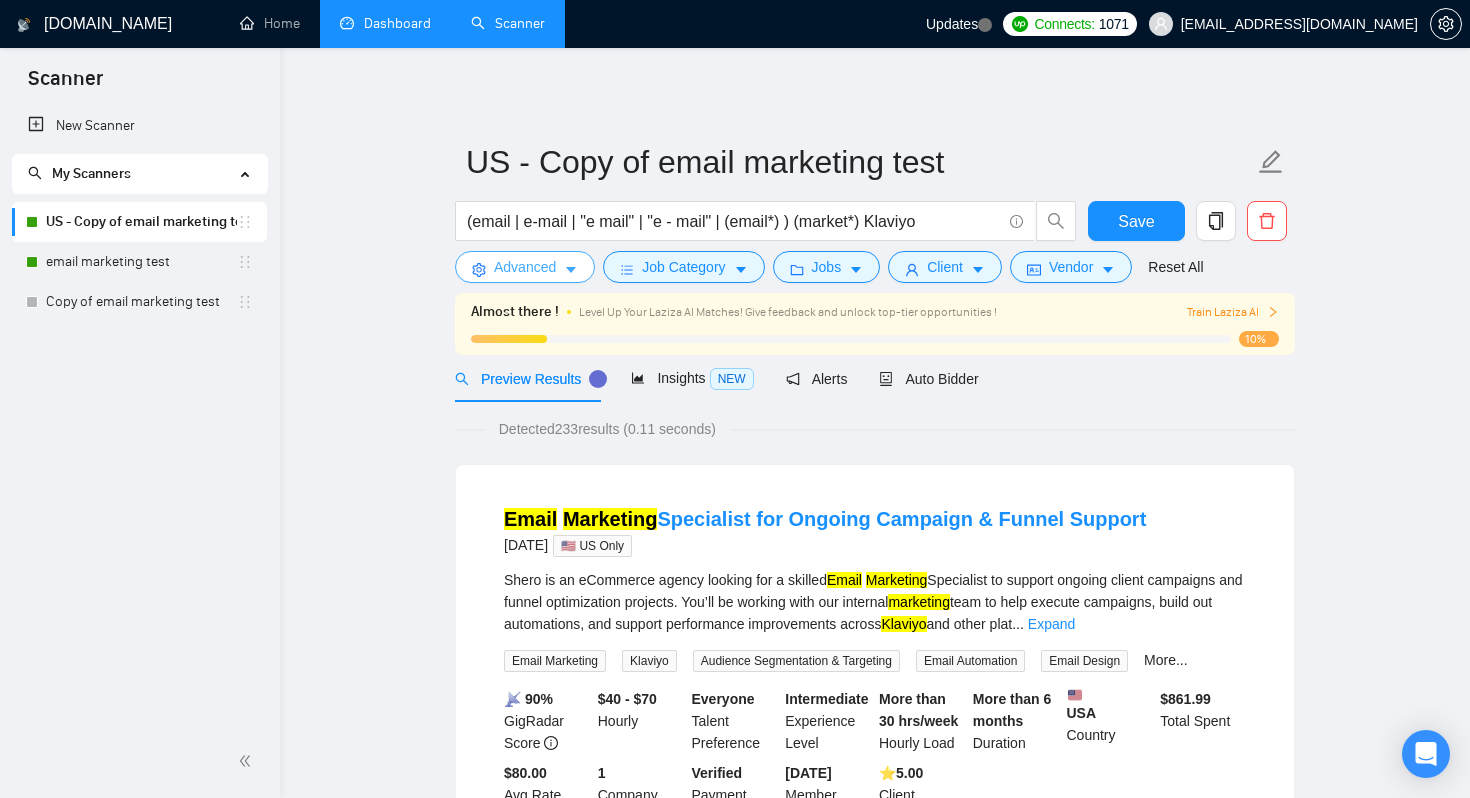 click on "Advanced Search Options" at bounding box center [0, 0] 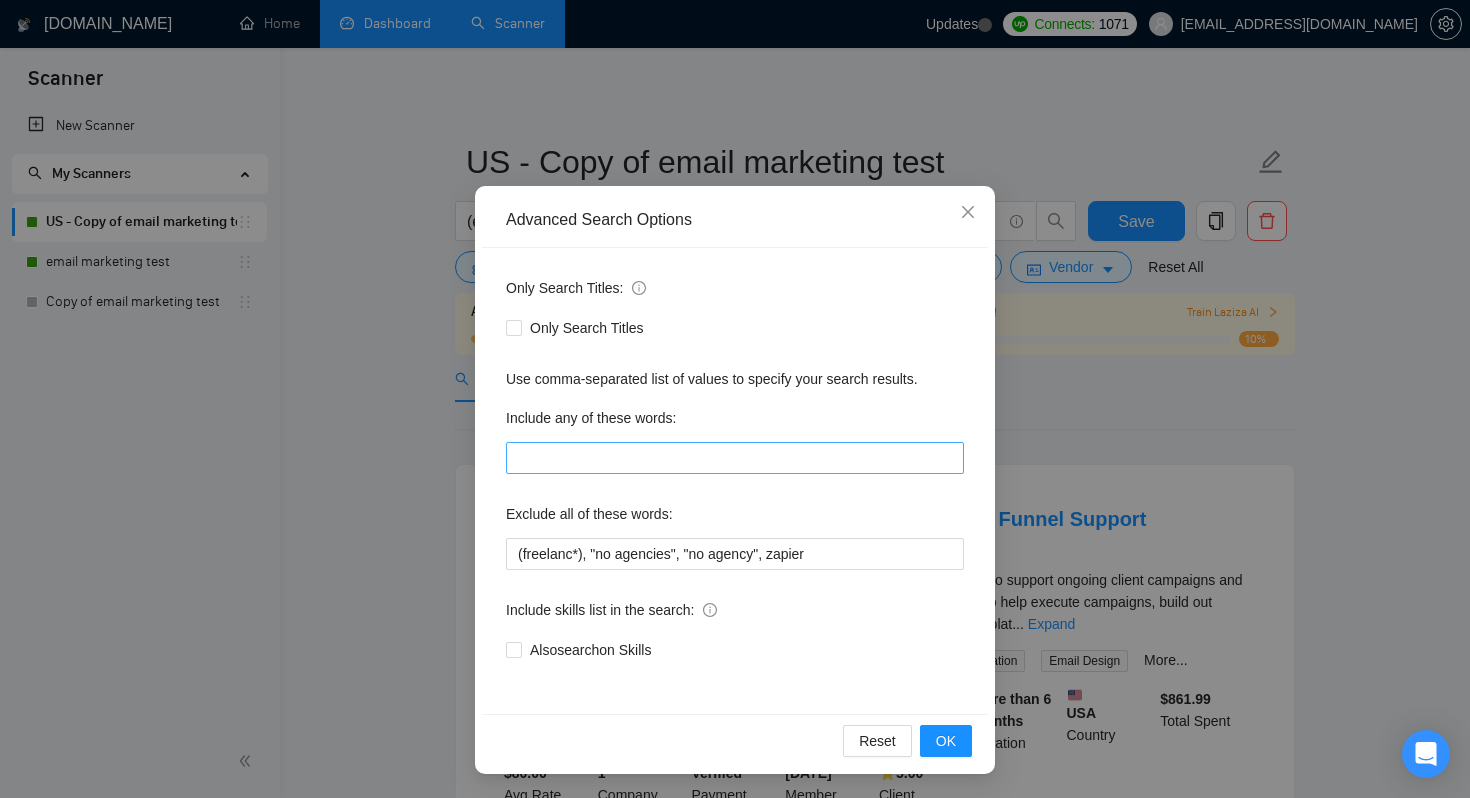 scroll, scrollTop: 0, scrollLeft: 0, axis: both 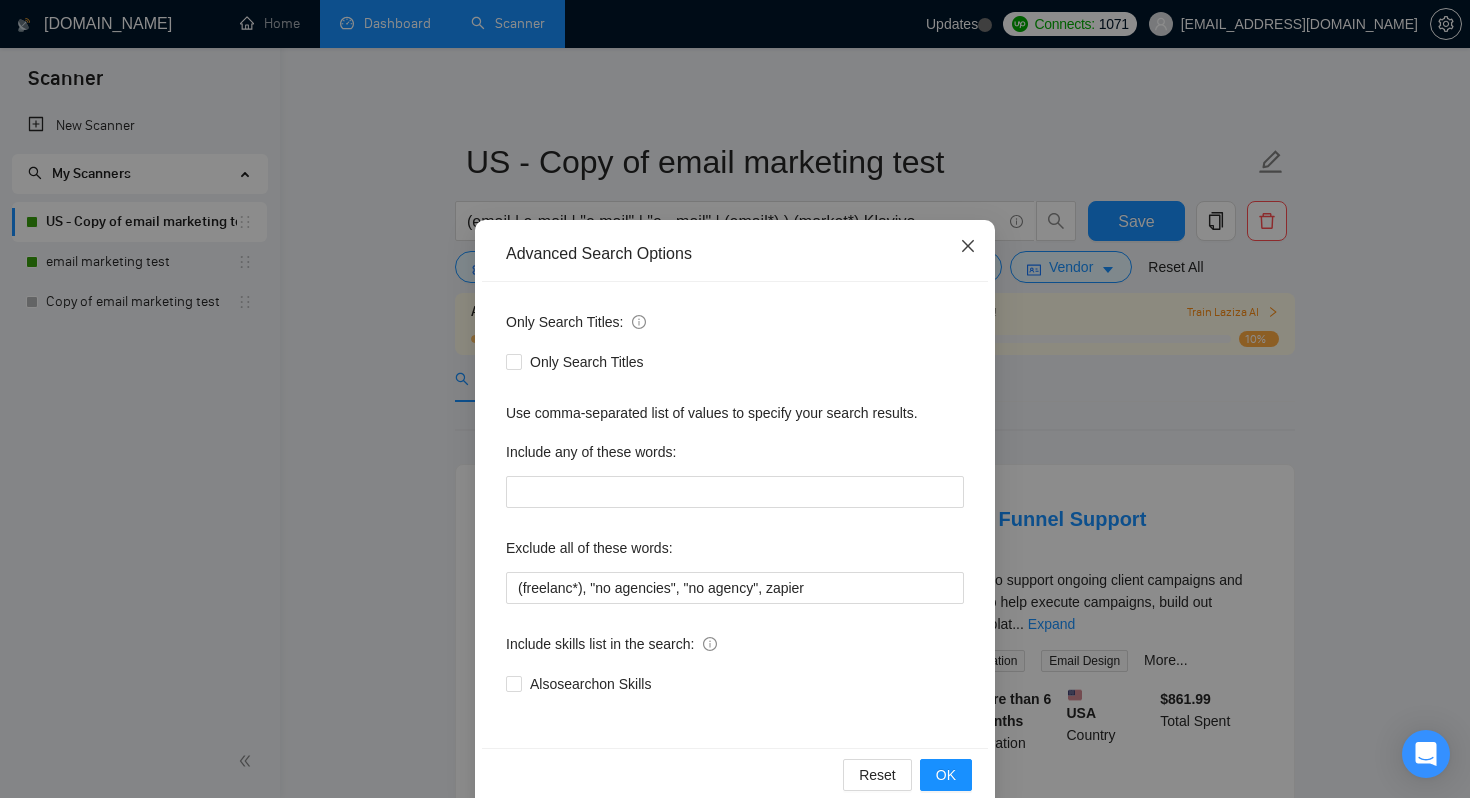 click at bounding box center (968, 247) 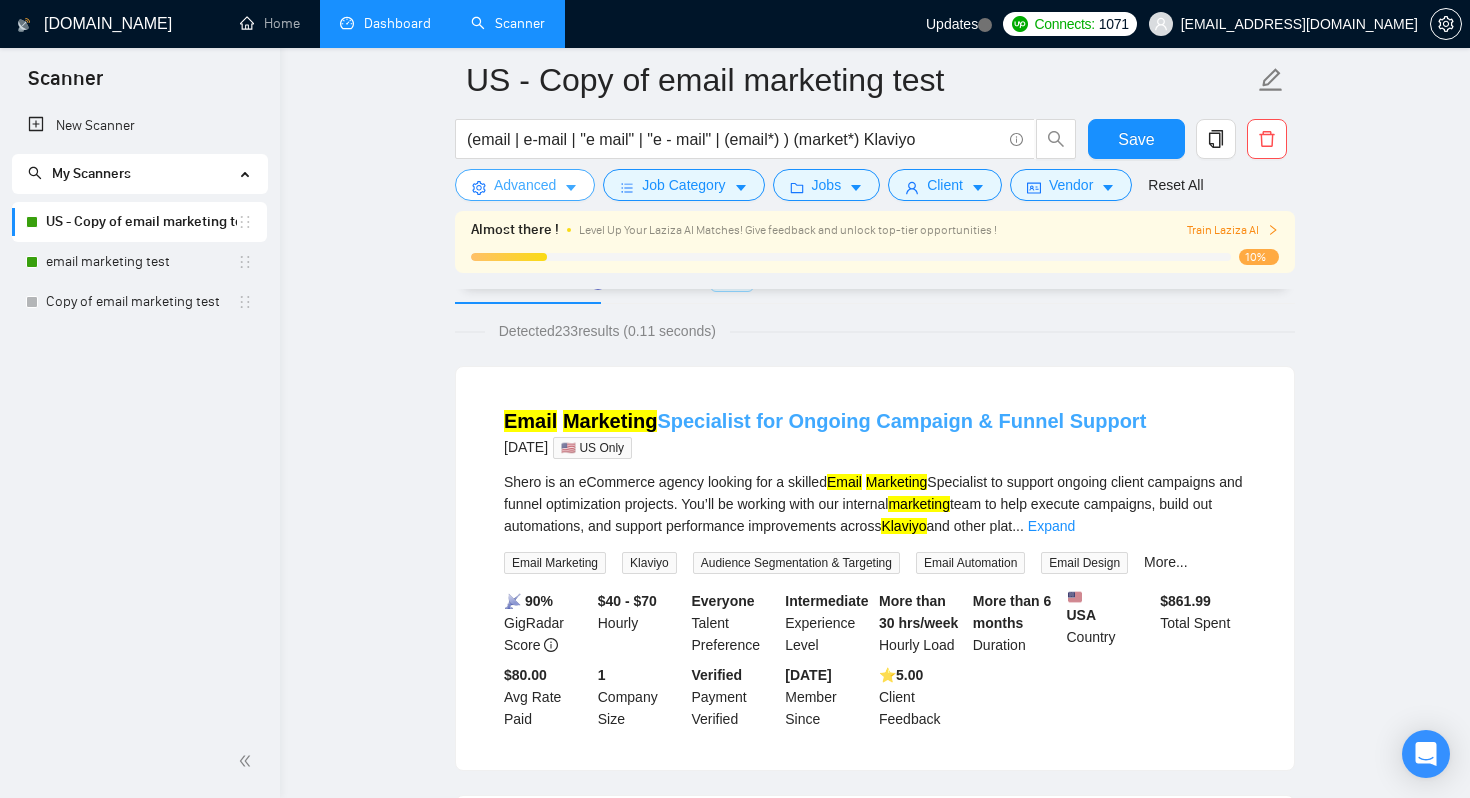 scroll, scrollTop: 121, scrollLeft: 0, axis: vertical 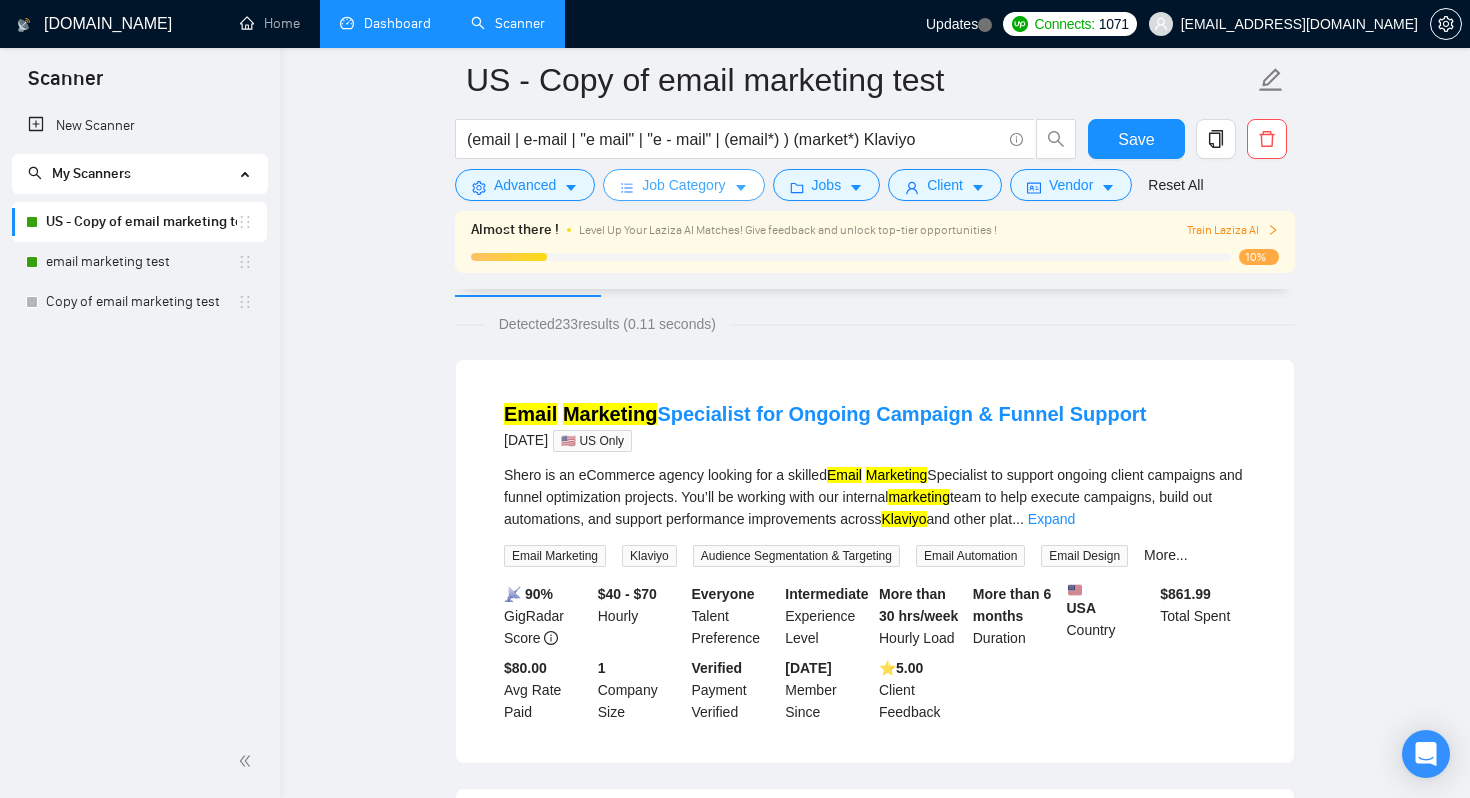 click 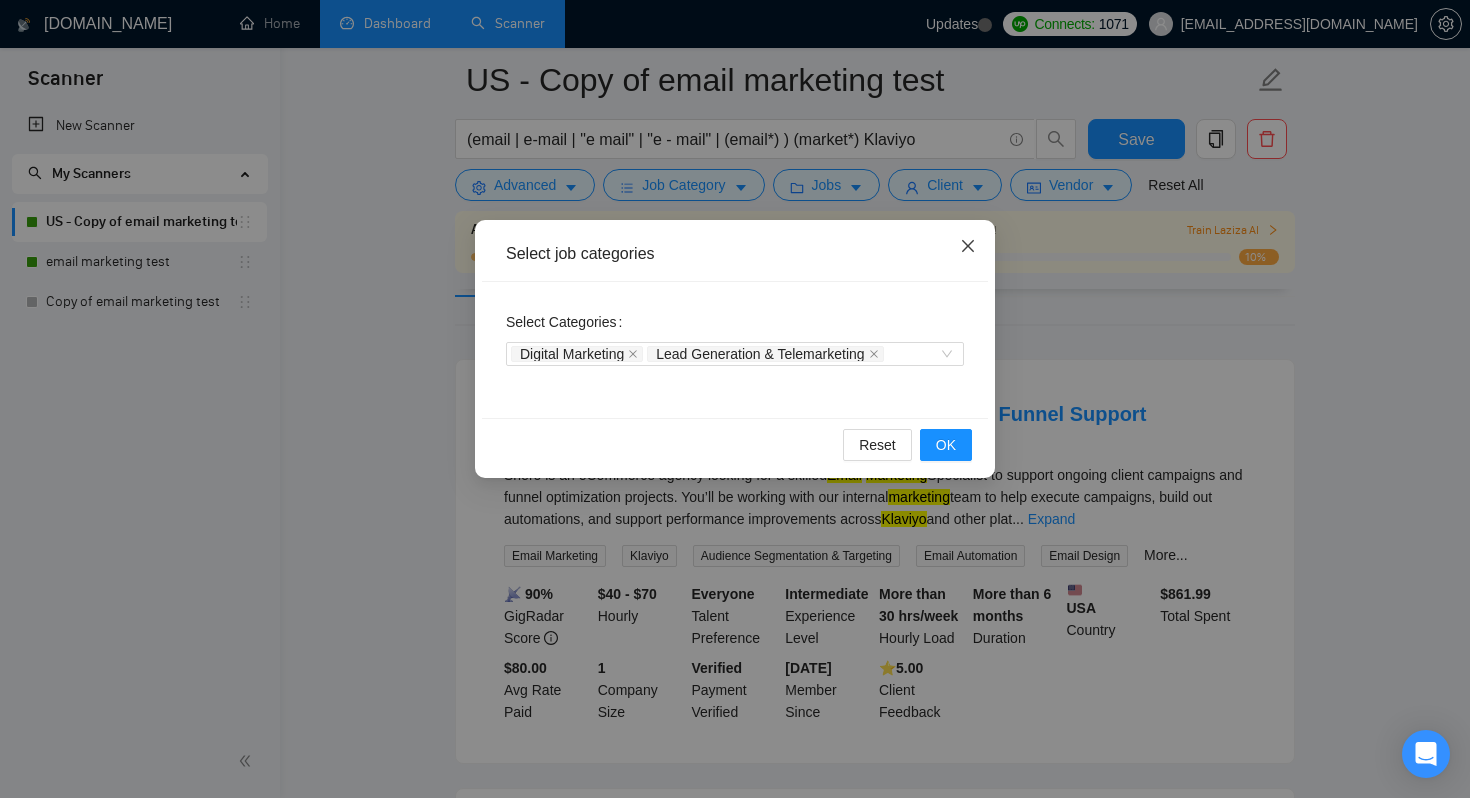 click 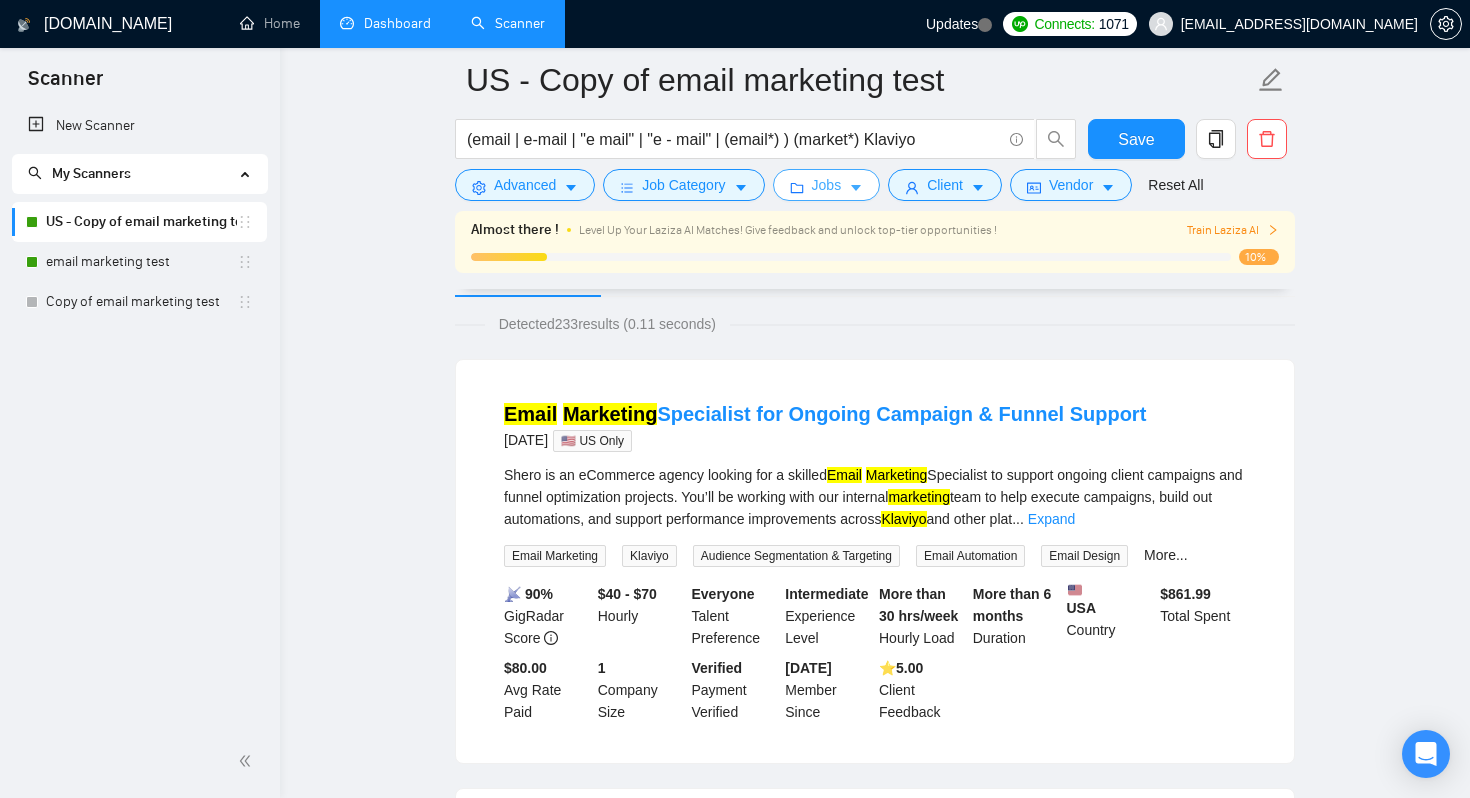click on "Jobs" at bounding box center [827, 185] 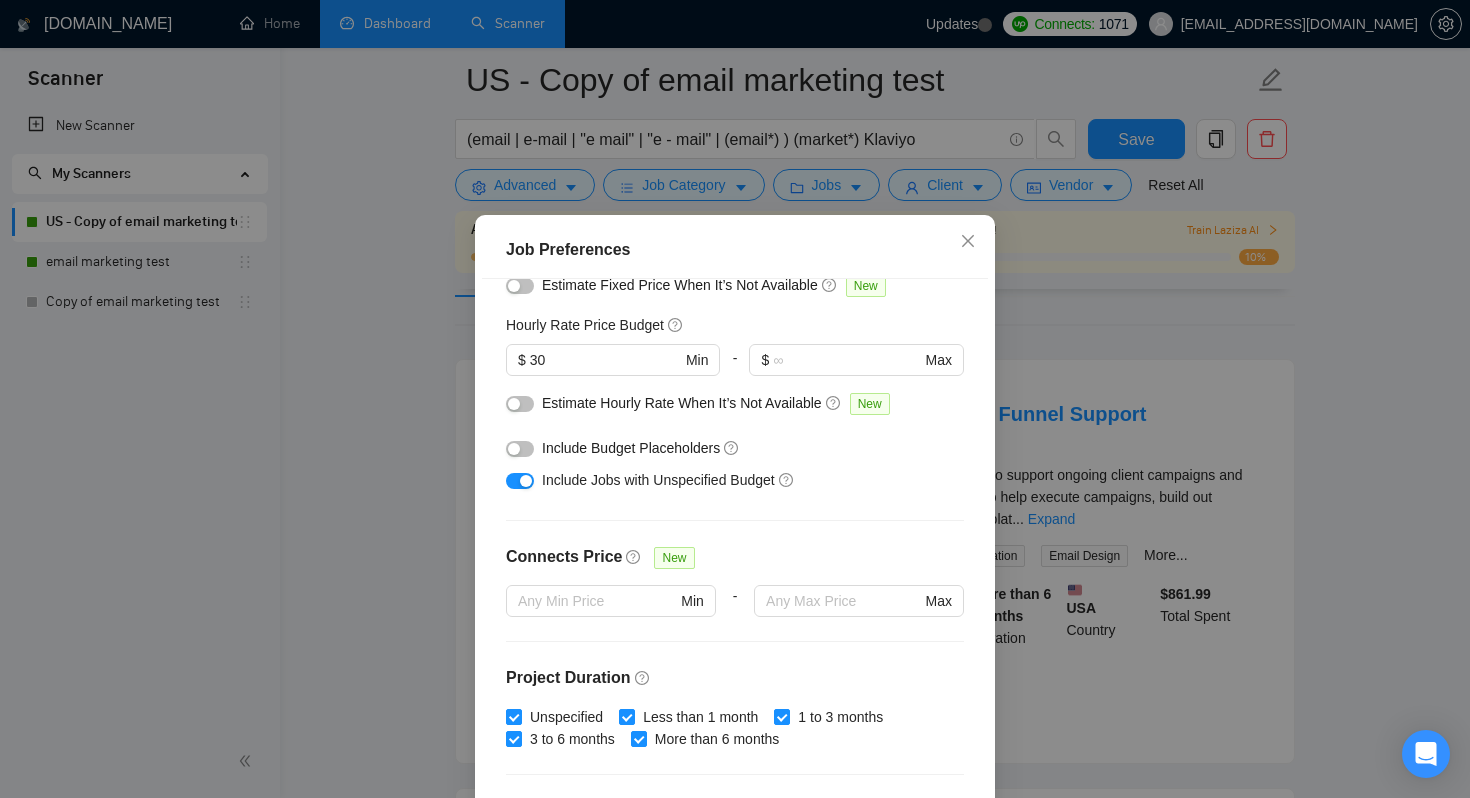 scroll, scrollTop: 221, scrollLeft: 0, axis: vertical 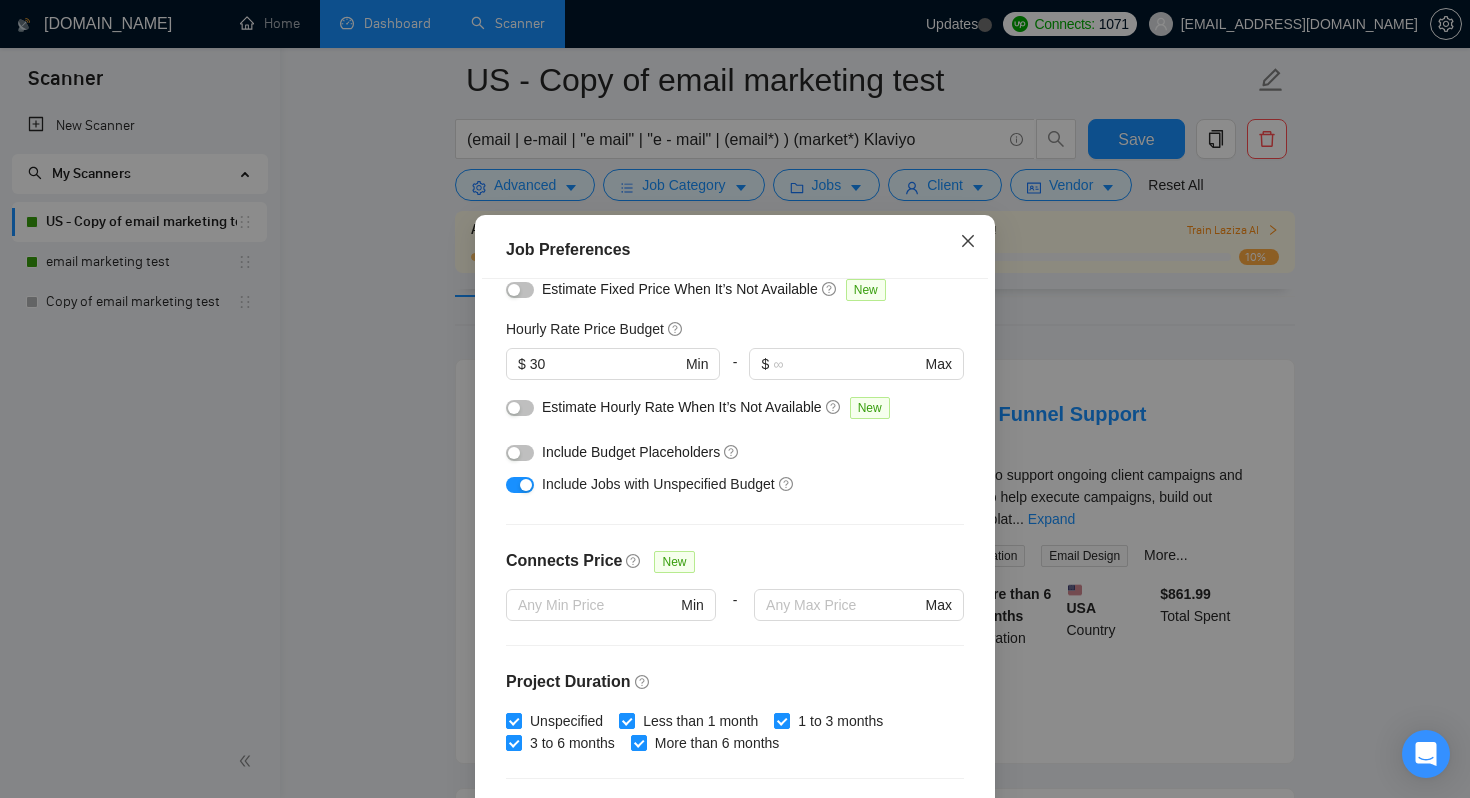 click 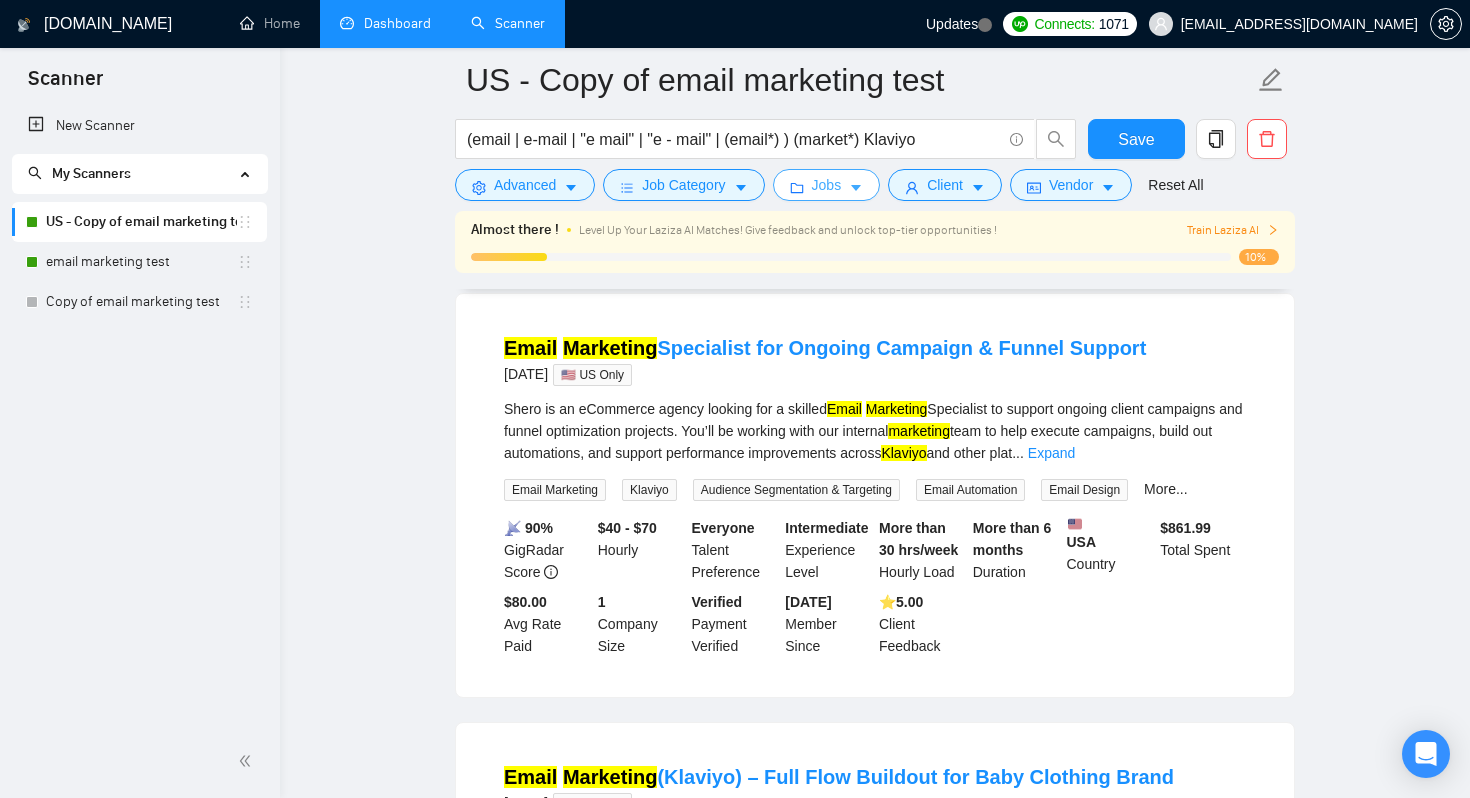scroll, scrollTop: 0, scrollLeft: 0, axis: both 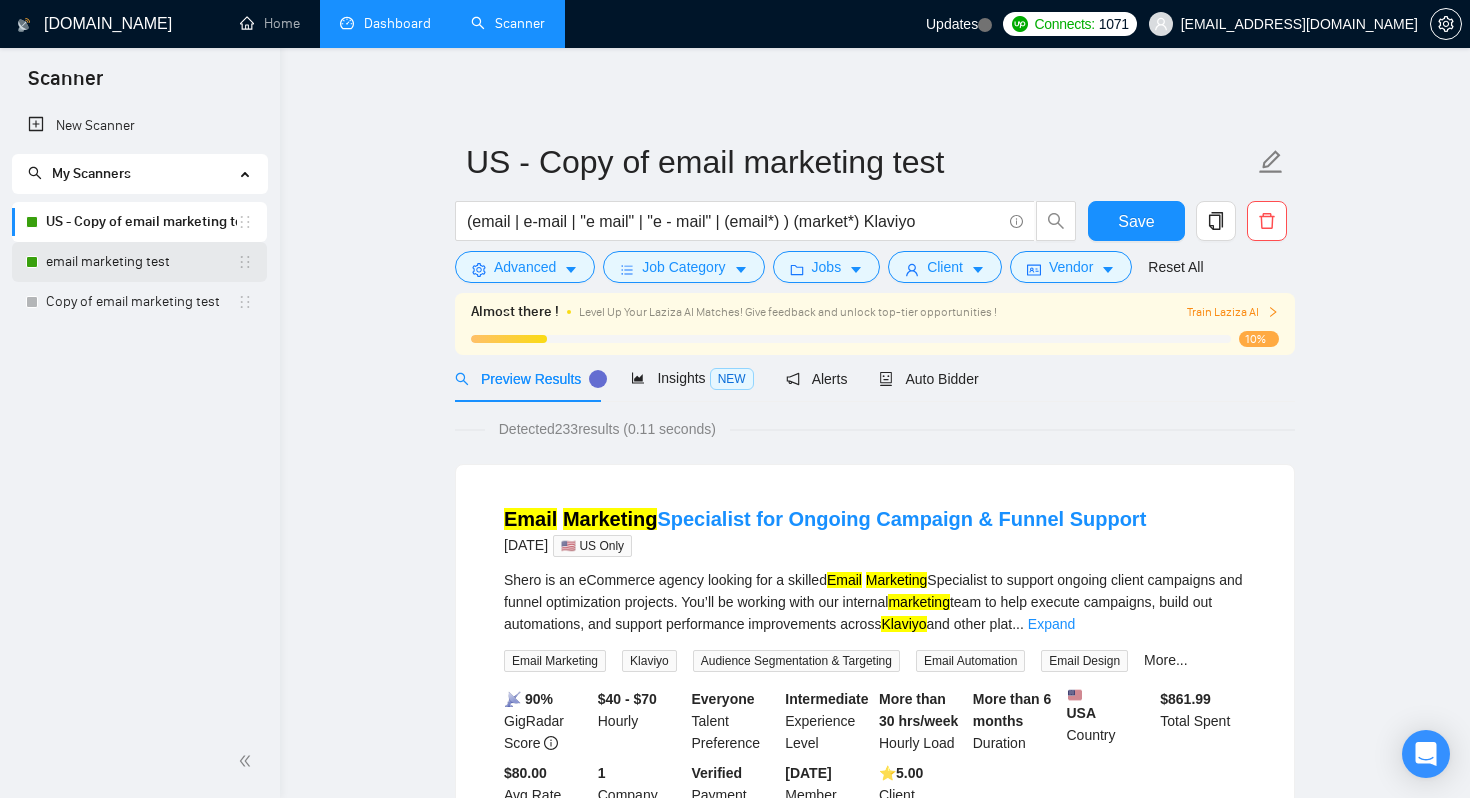click on "email marketing test" at bounding box center (141, 262) 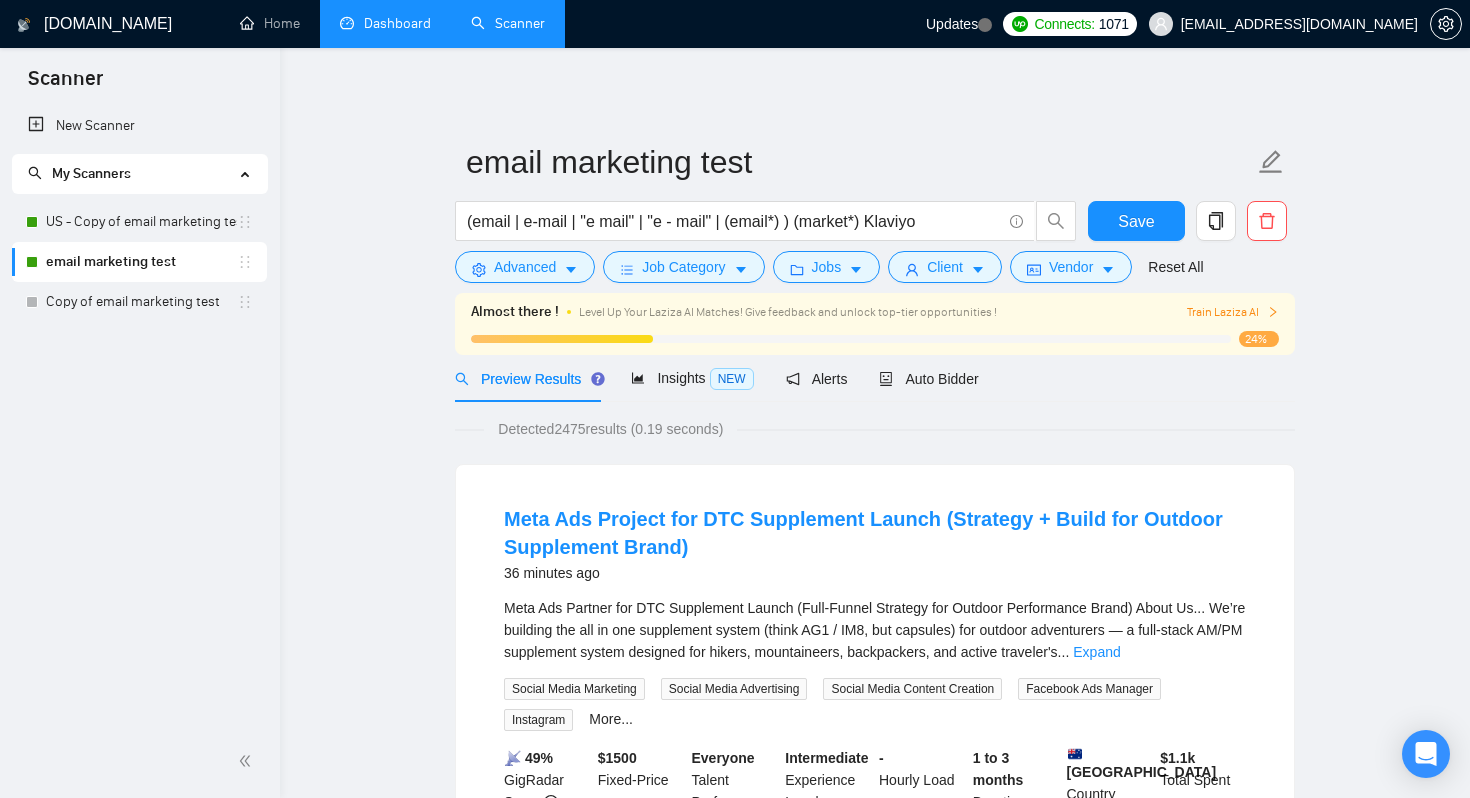click on "Dashboard" at bounding box center (385, 23) 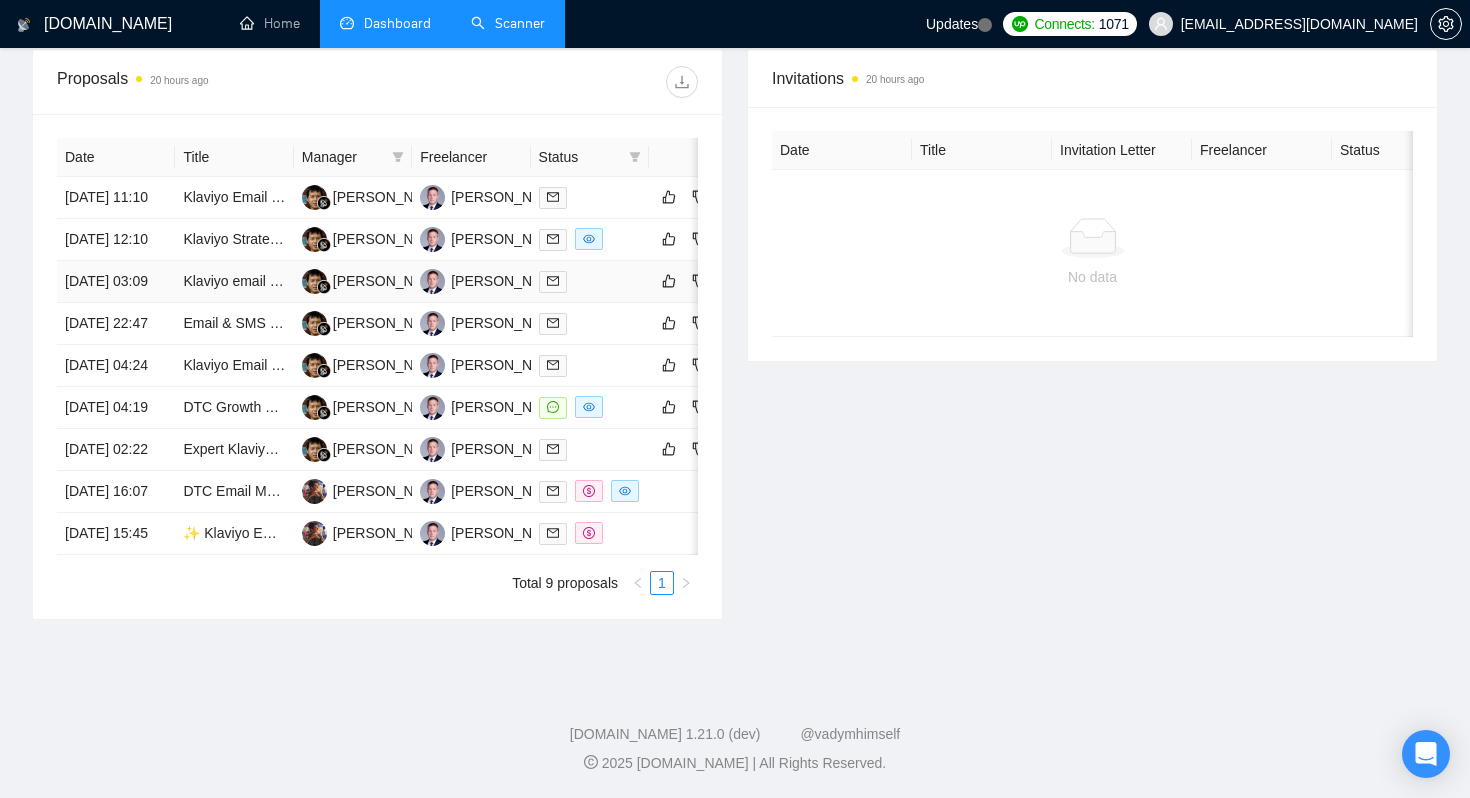 scroll, scrollTop: 811, scrollLeft: 0, axis: vertical 